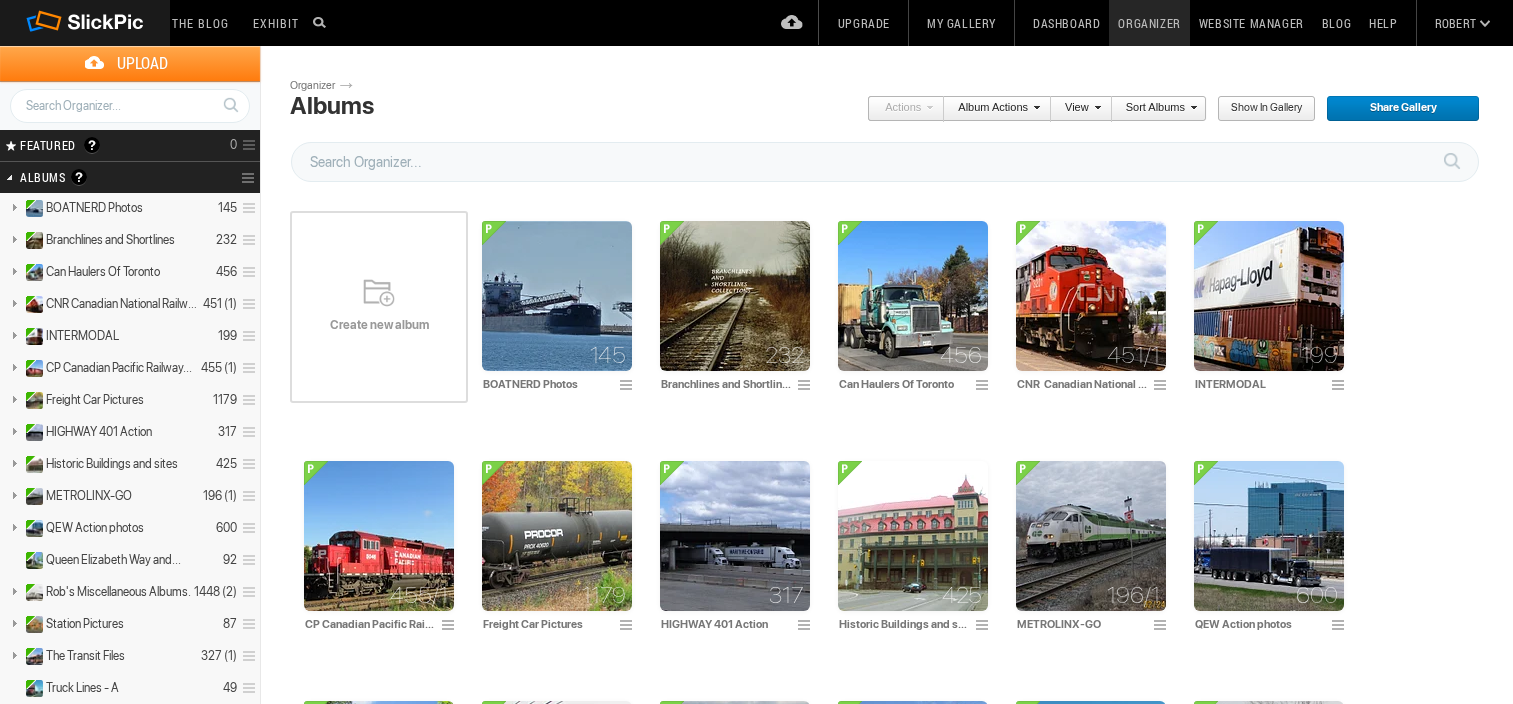 scroll, scrollTop: 0, scrollLeft: 0, axis: both 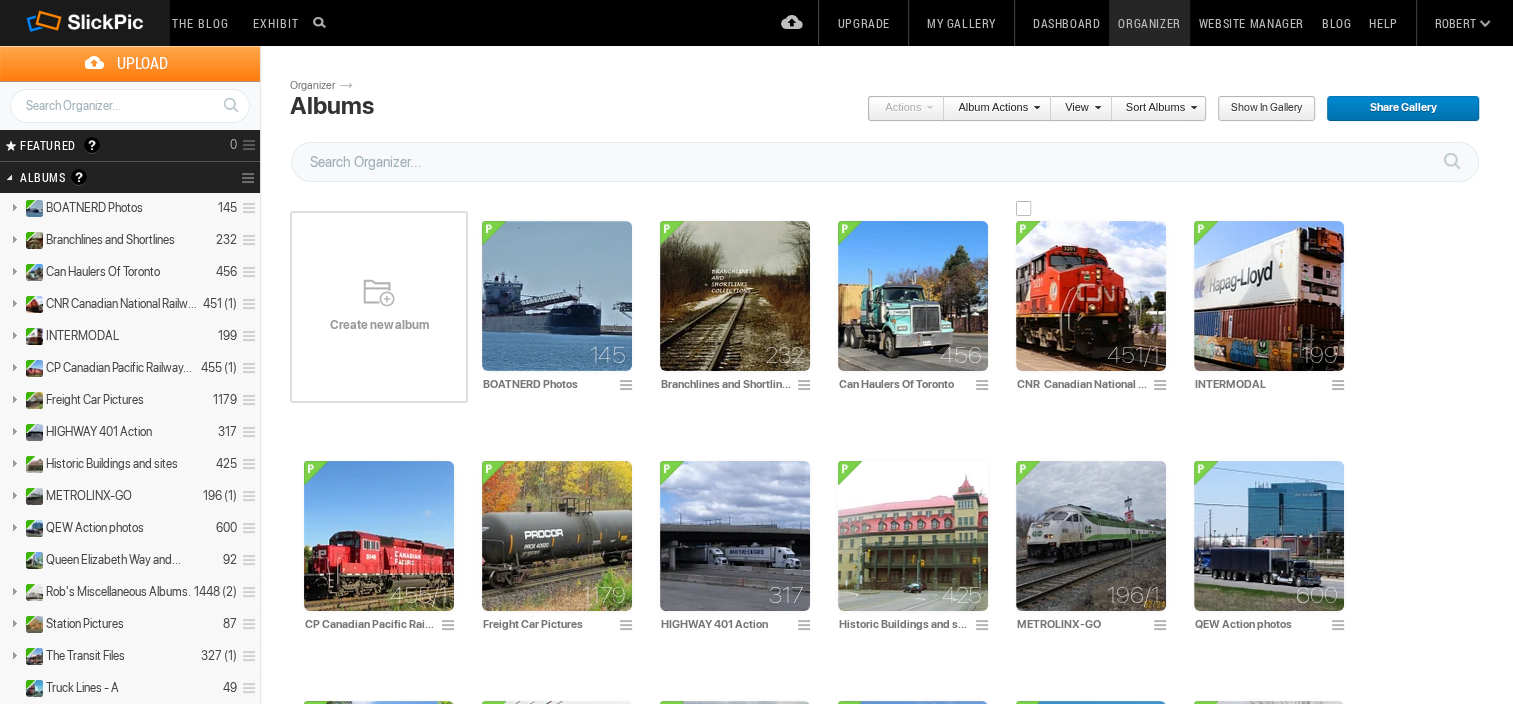 click at bounding box center [1091, 296] 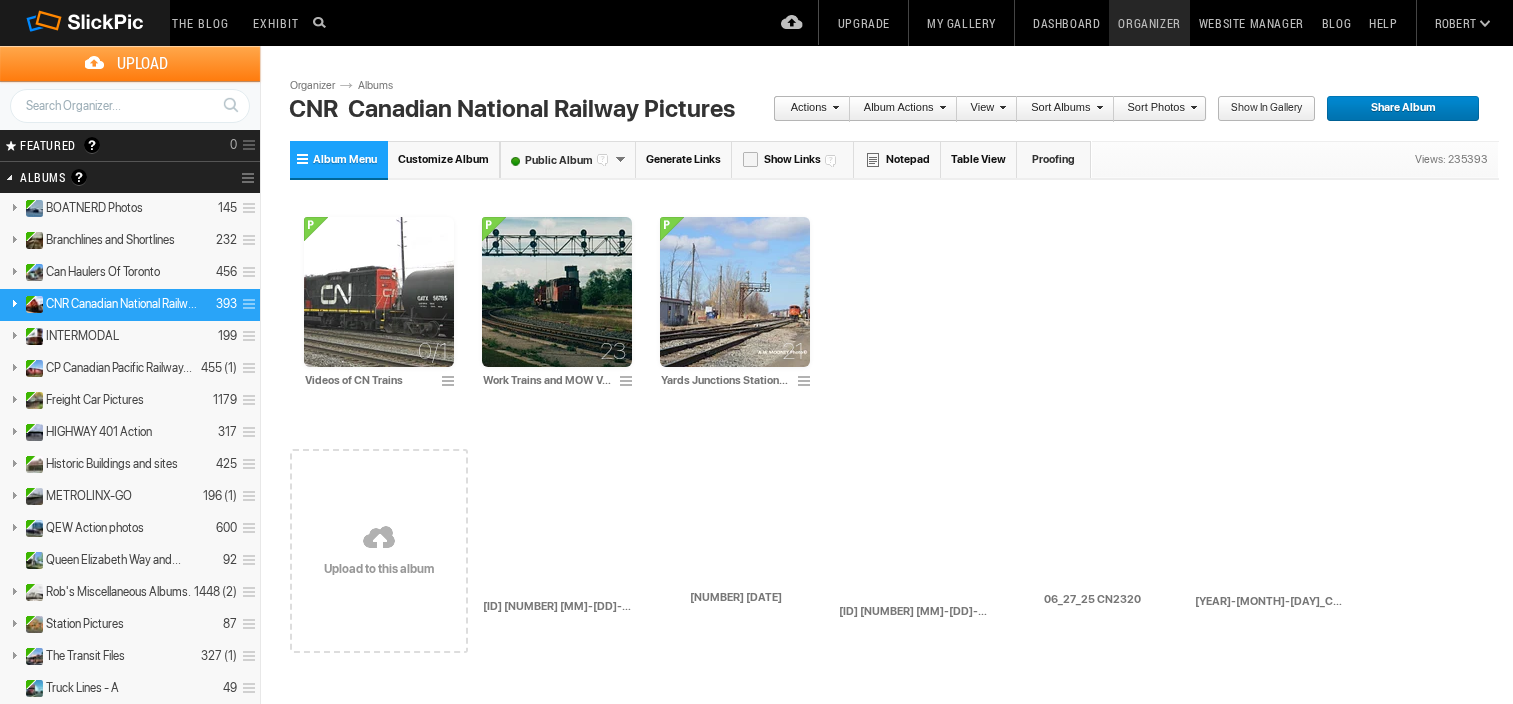 scroll, scrollTop: 0, scrollLeft: 0, axis: both 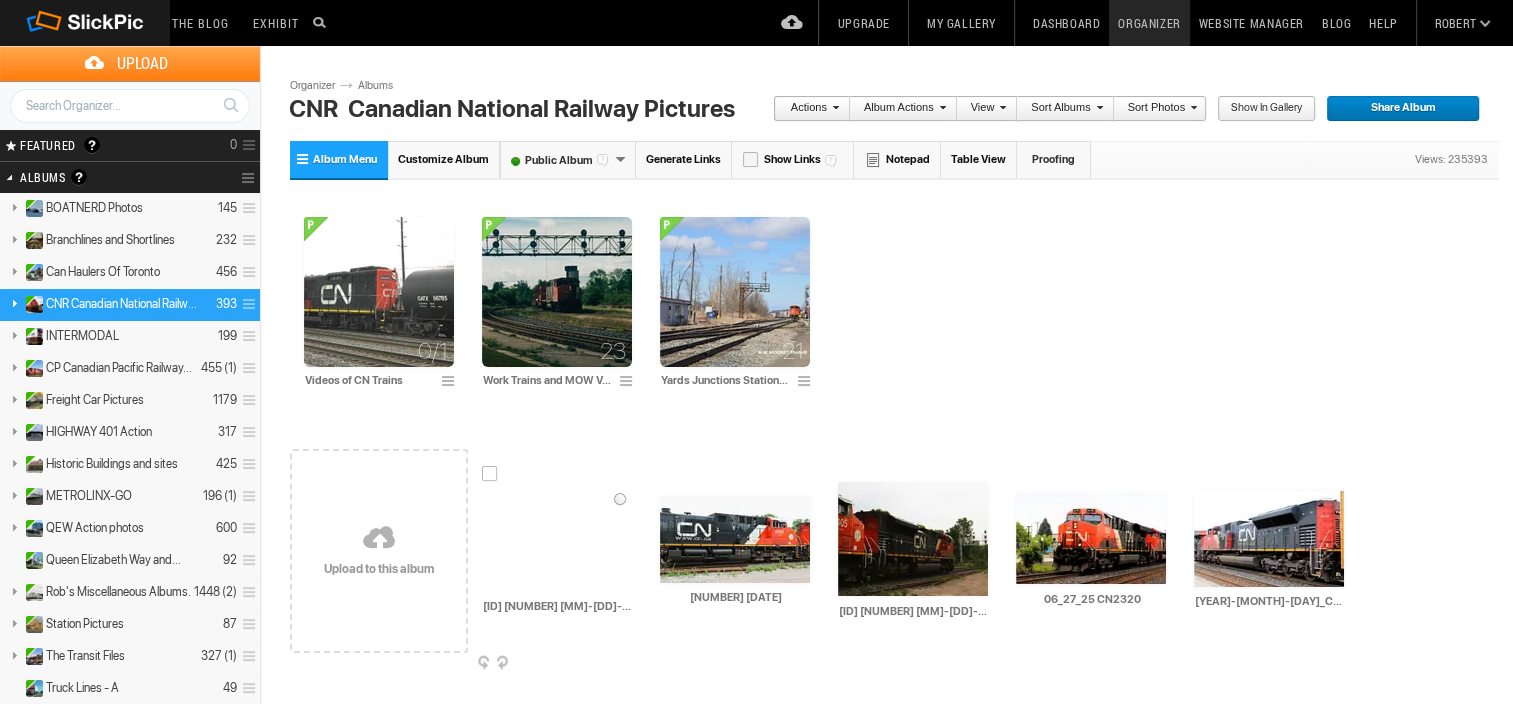 click at bounding box center [557, 561] 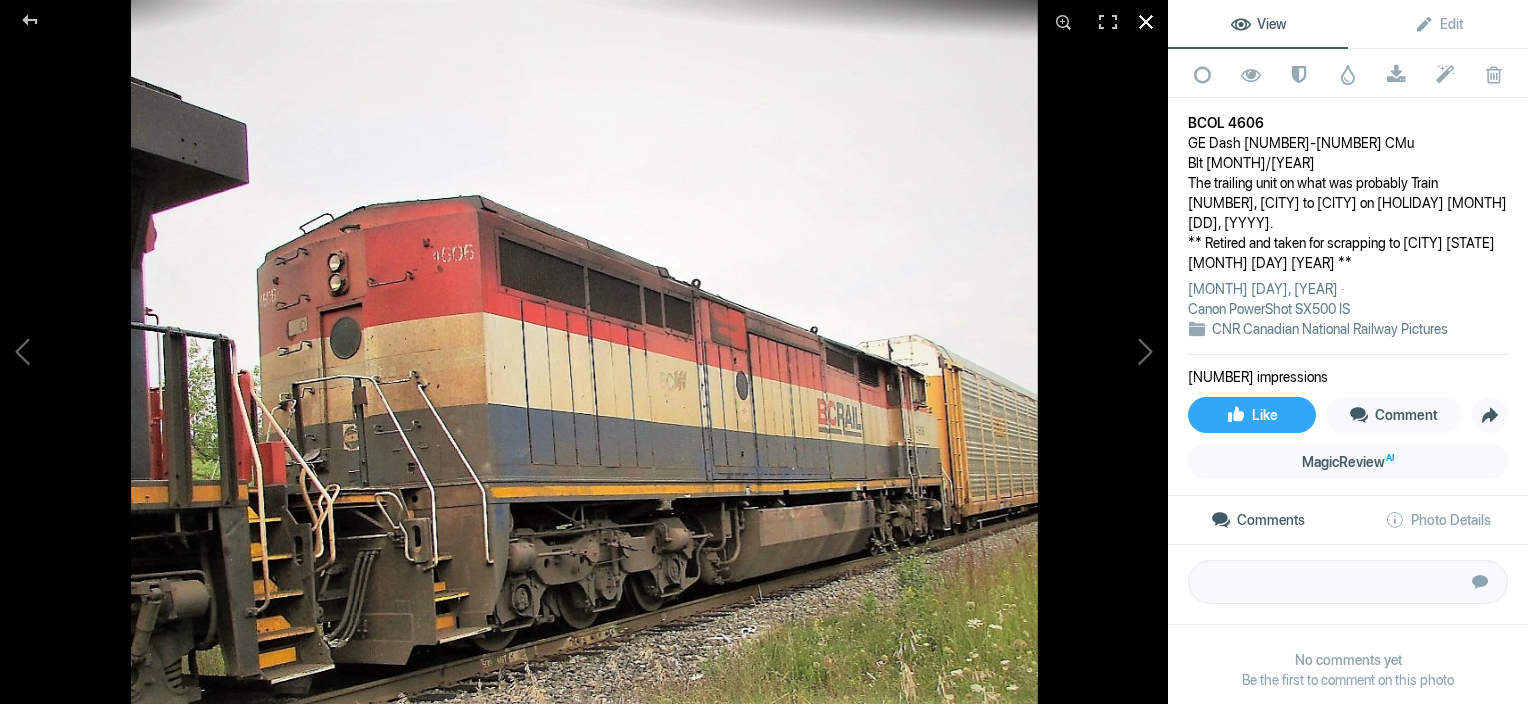 click 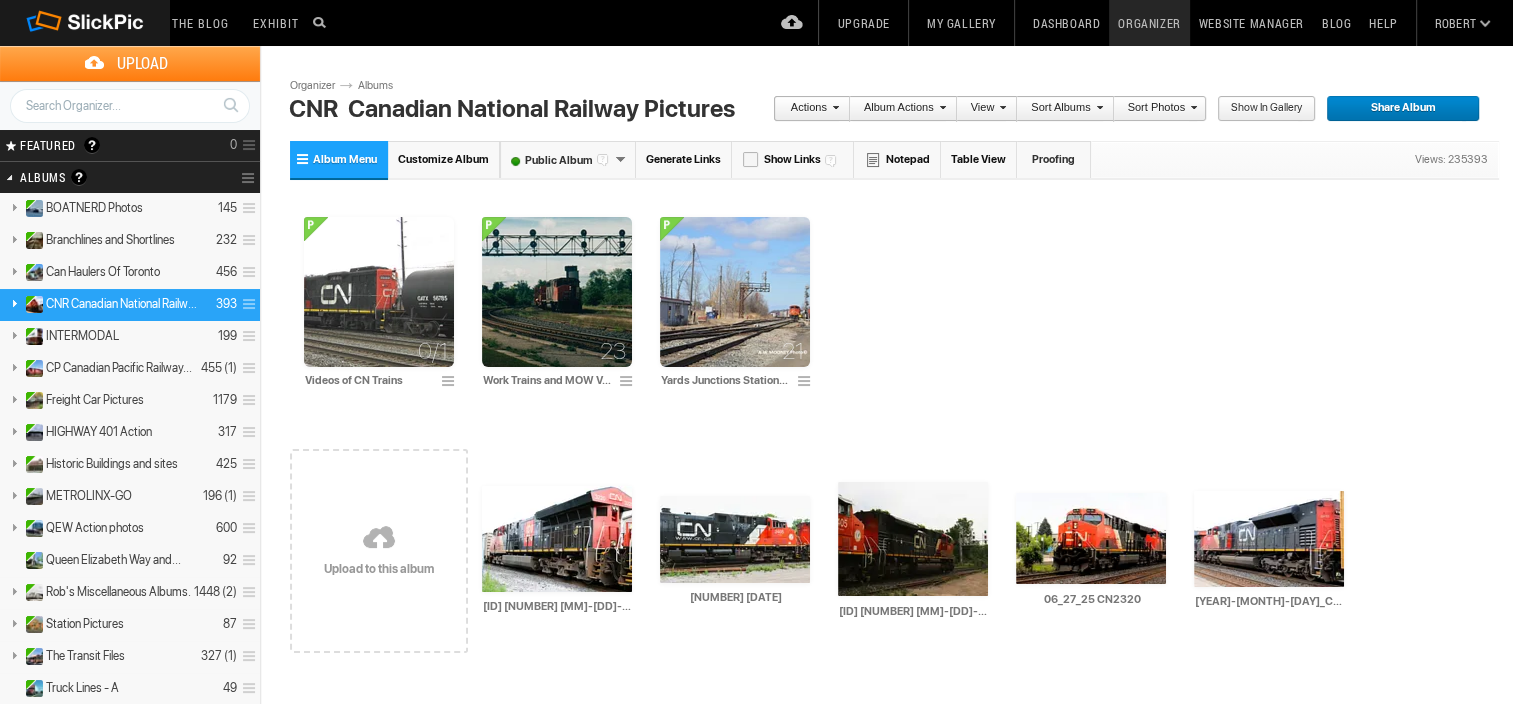 click at bounding box center [1191, 107] 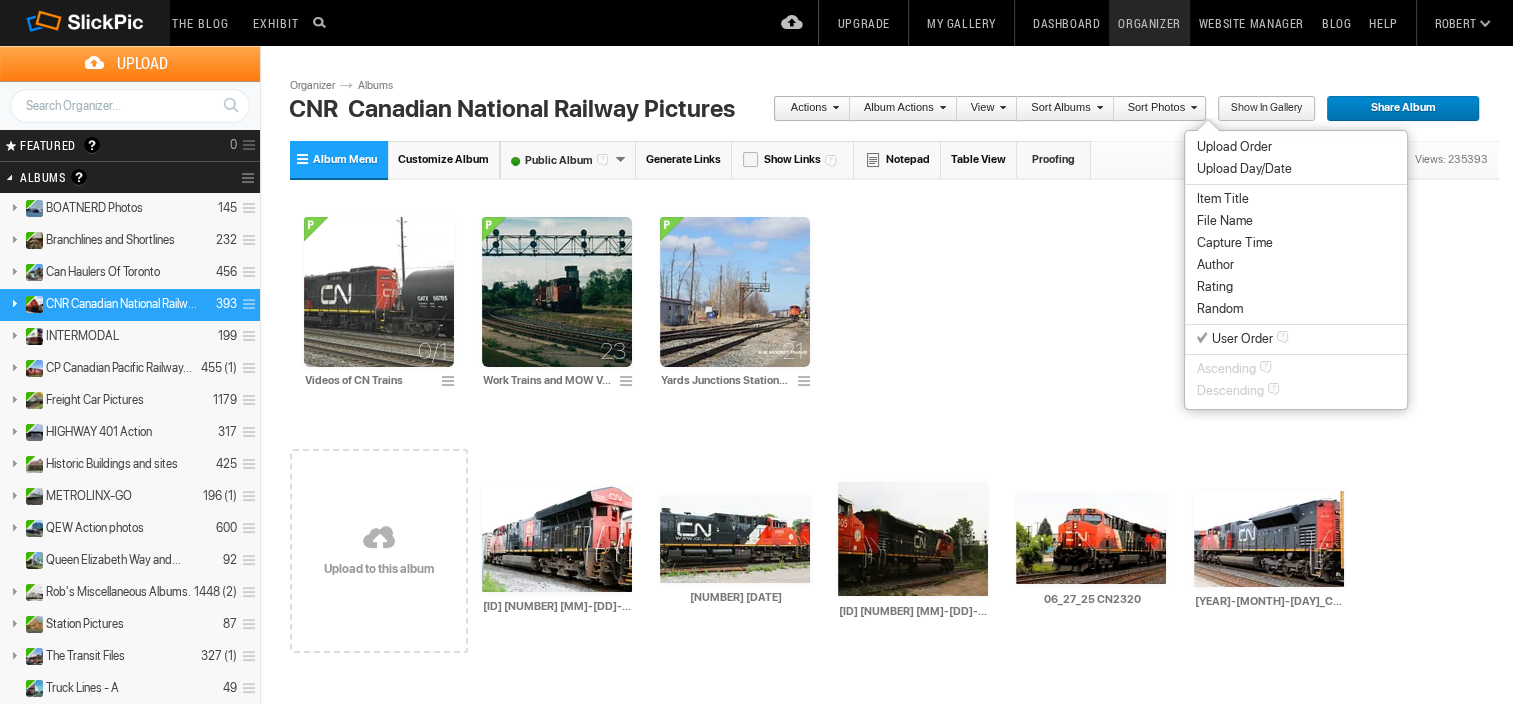 click on "Item Title" at bounding box center (1223, 199) 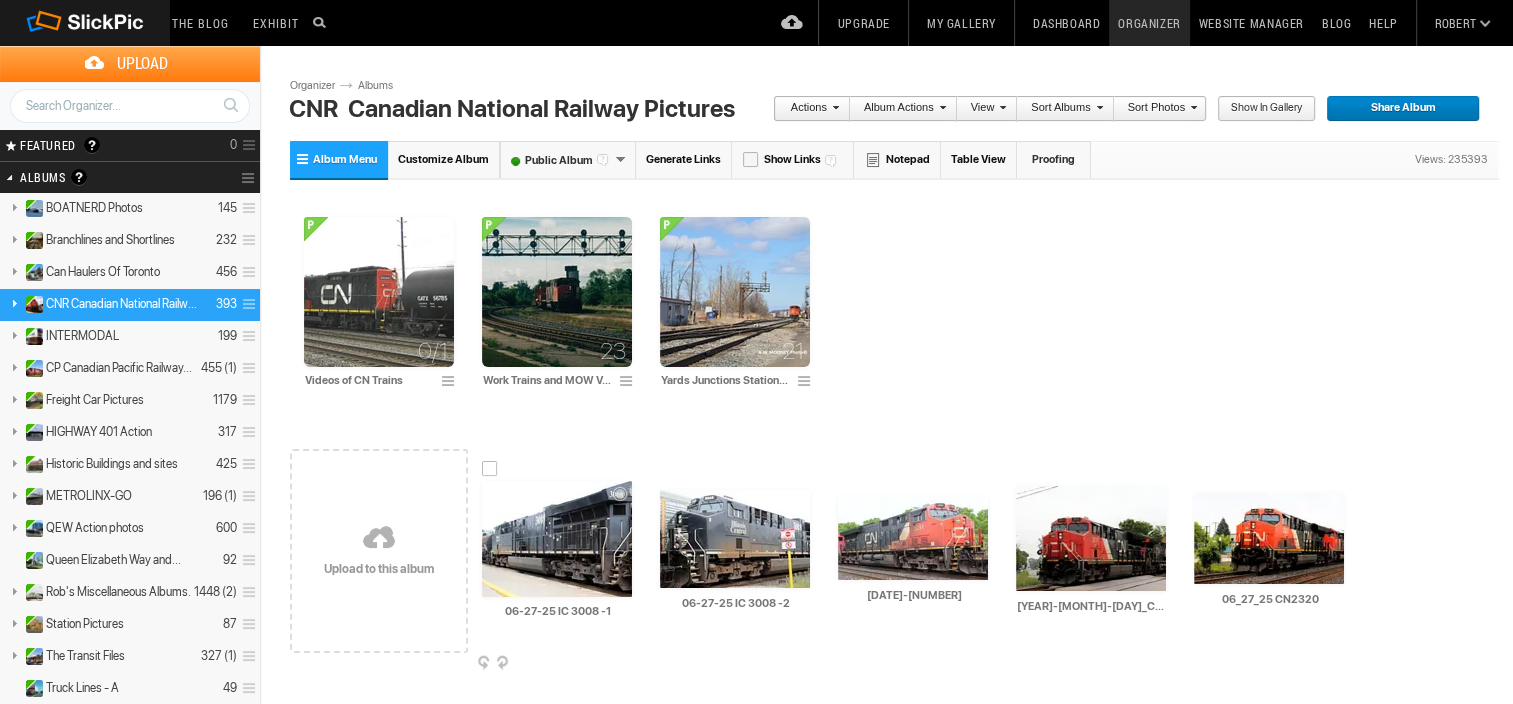 click at bounding box center [557, 539] 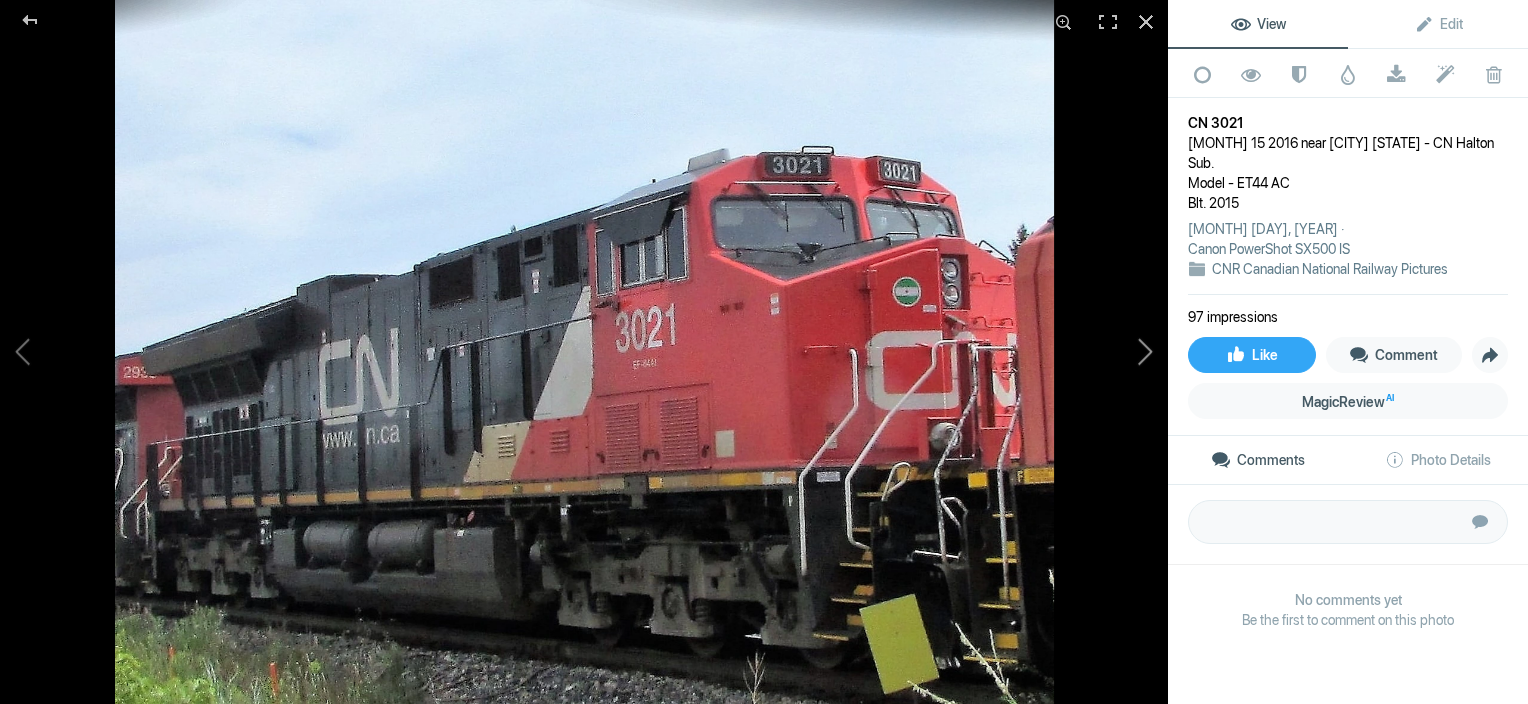 click 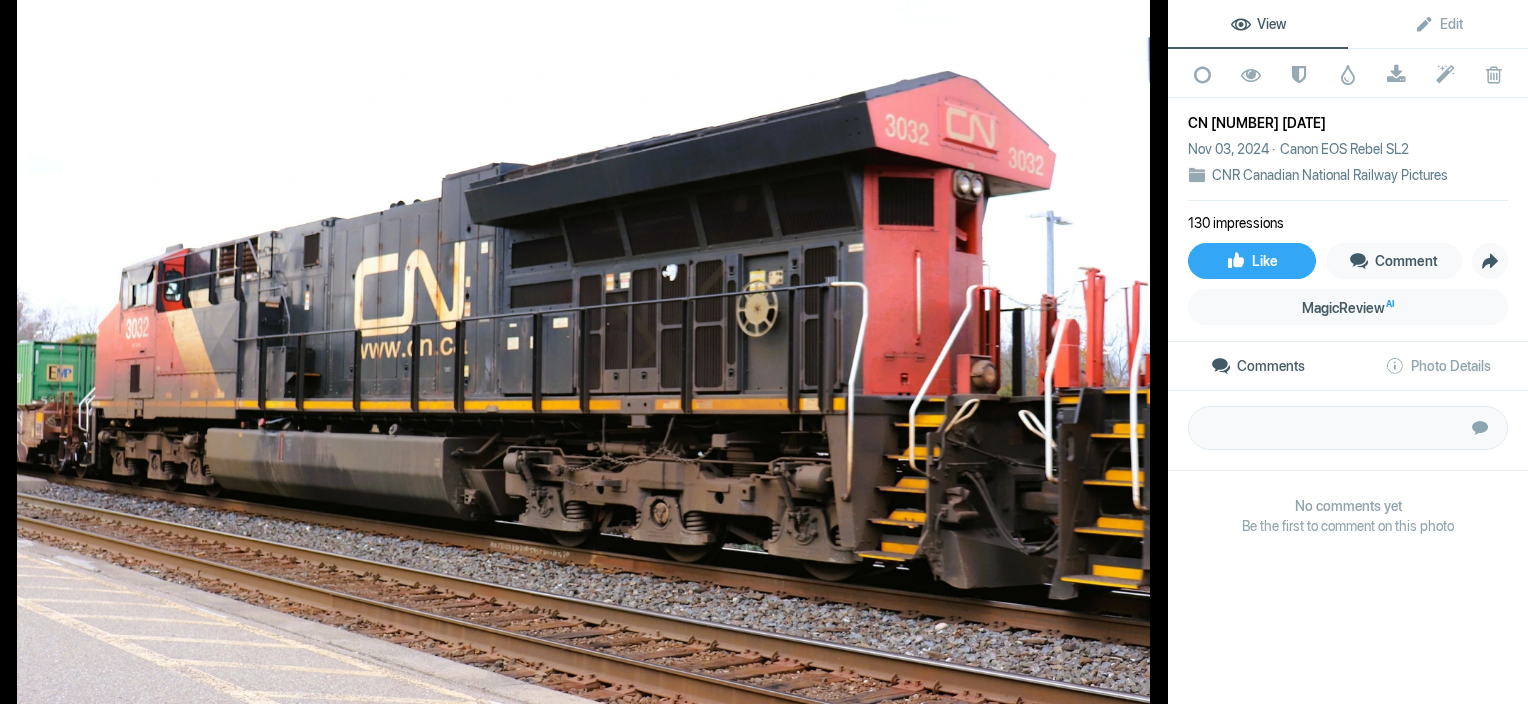 click 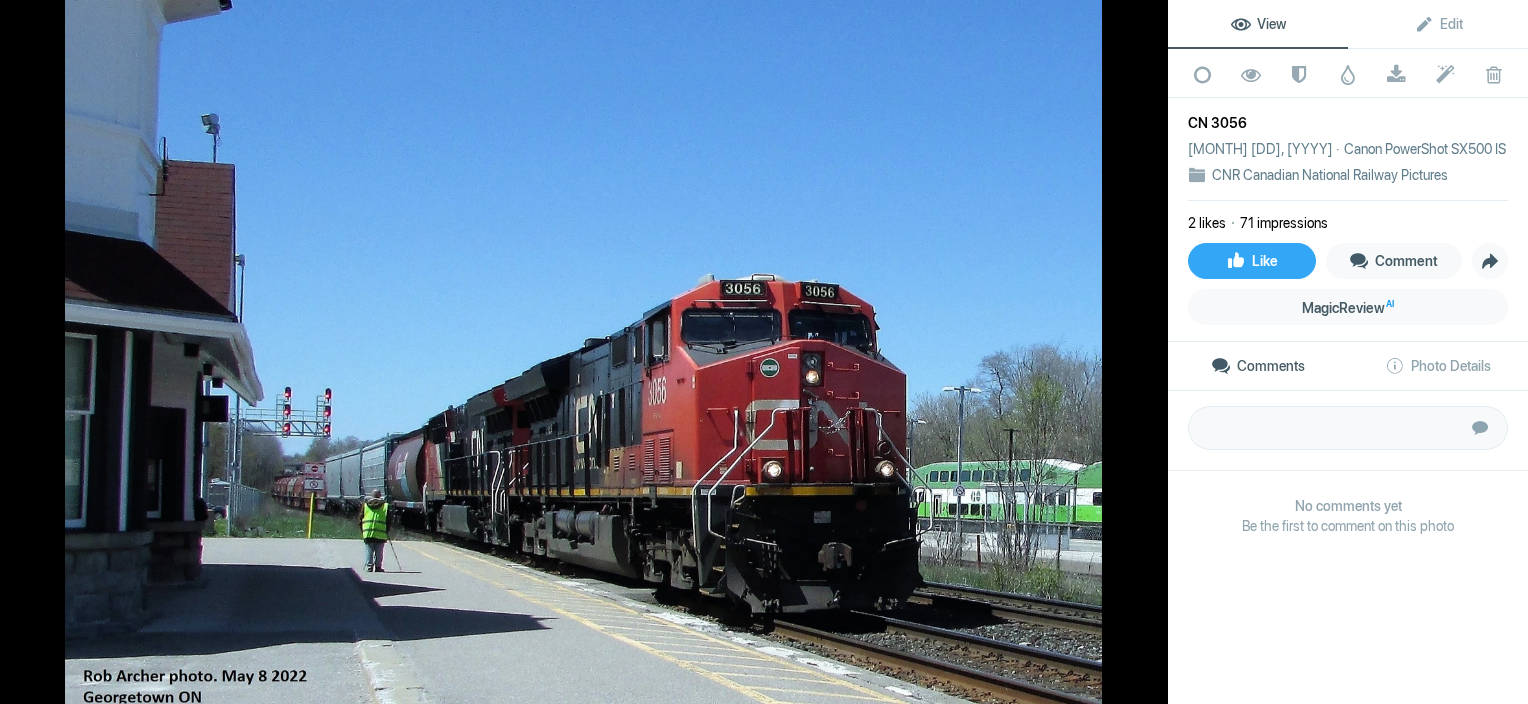 click 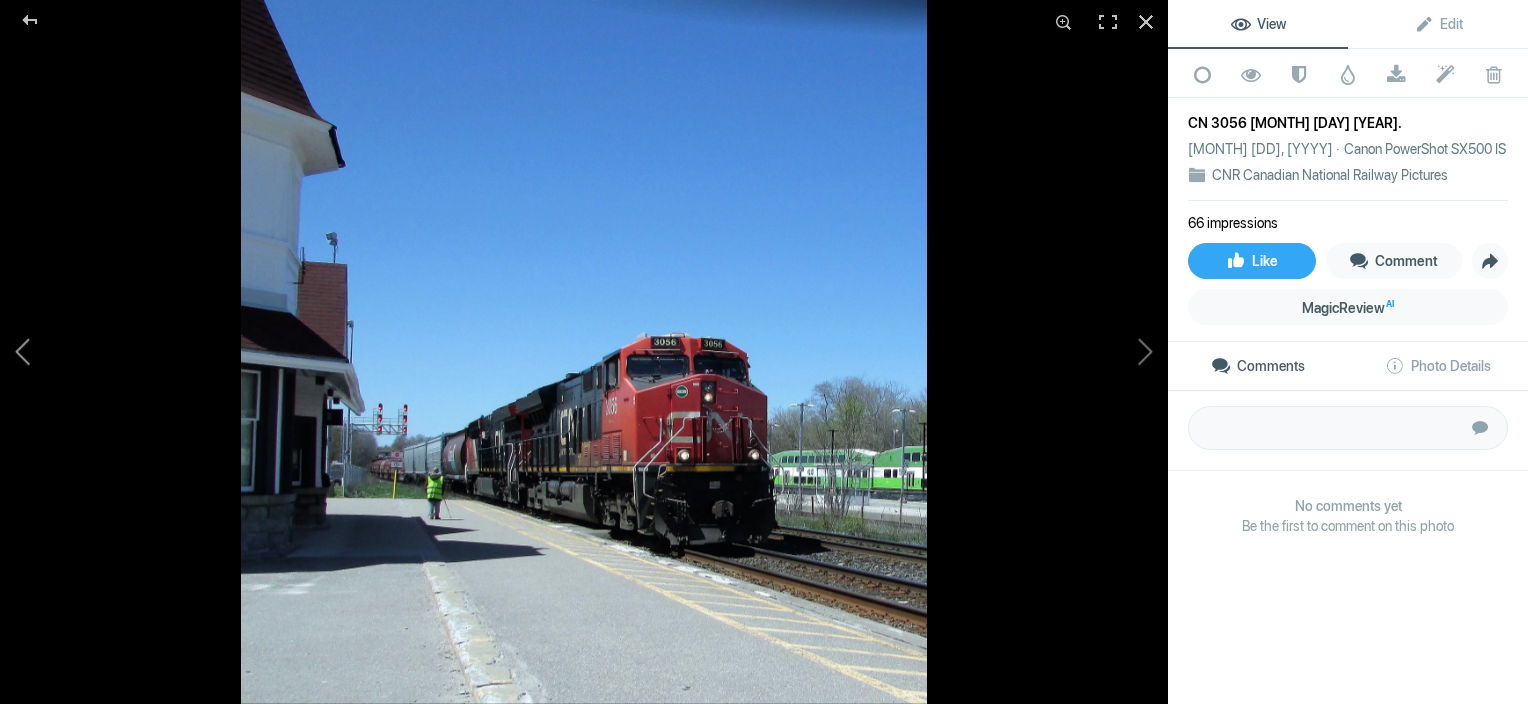 click 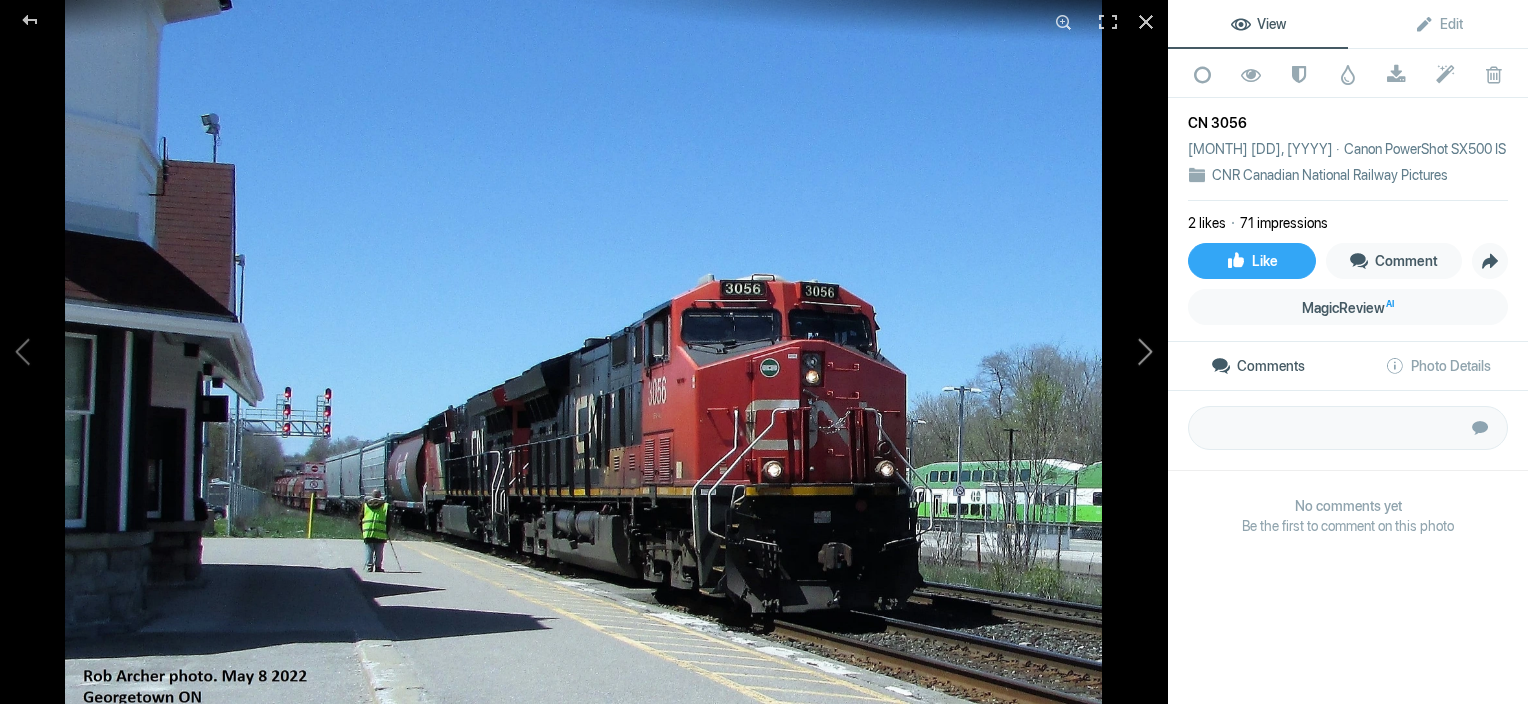 click 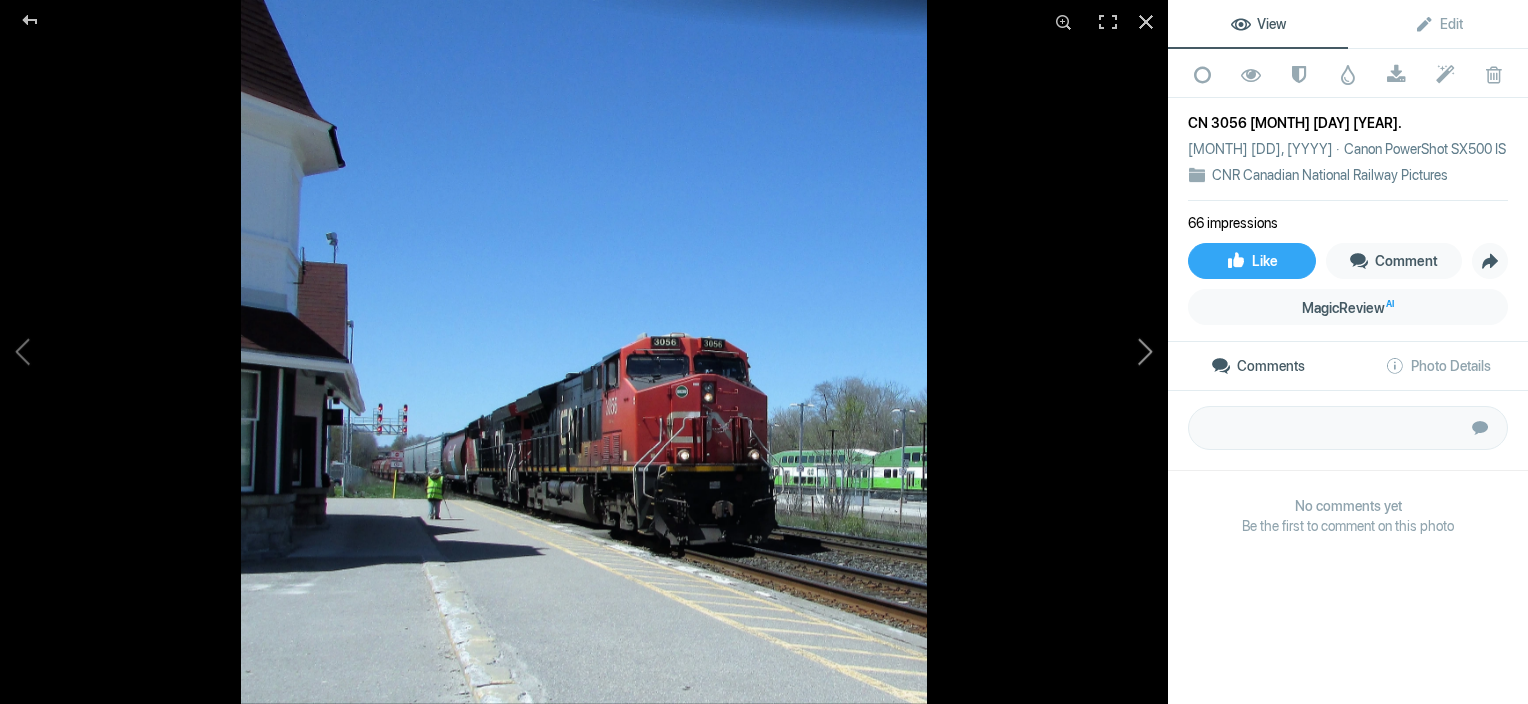 click 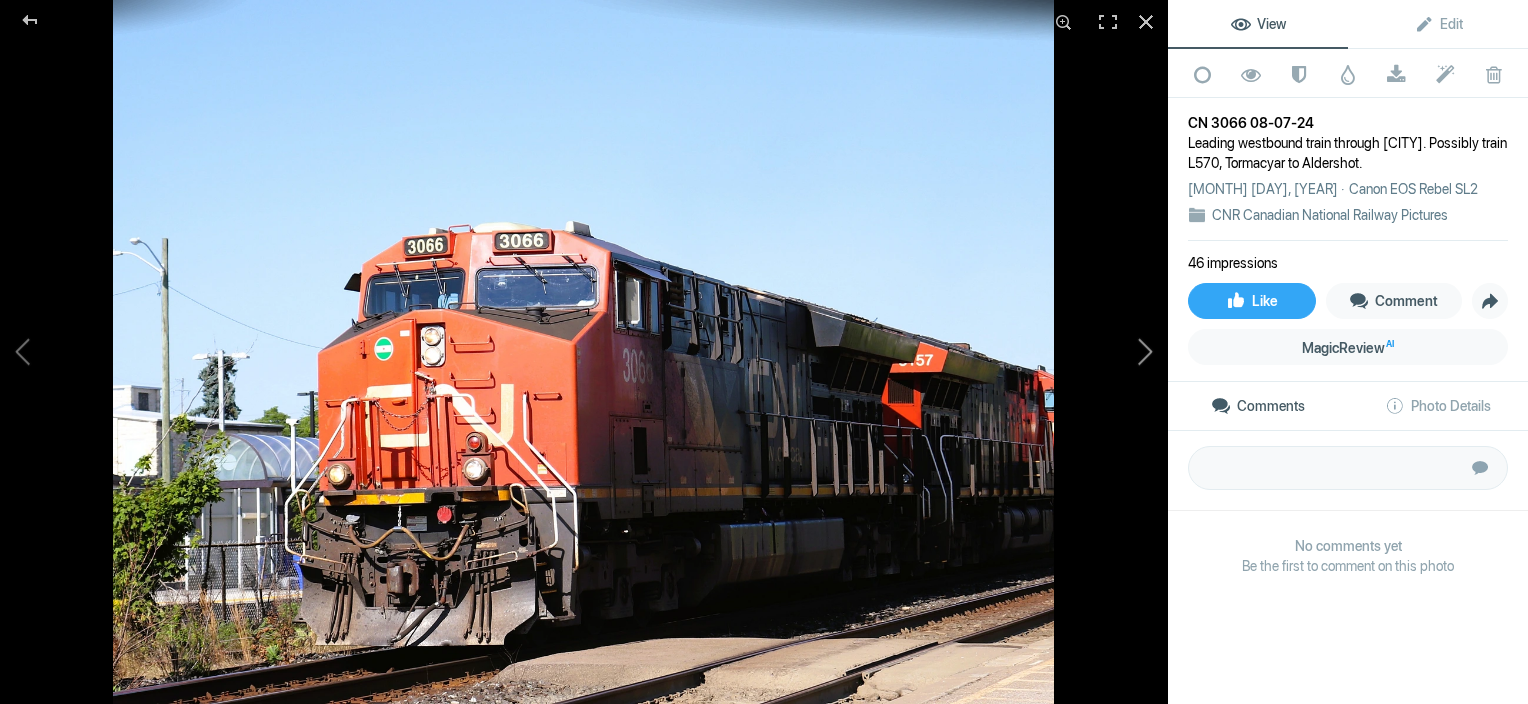 click 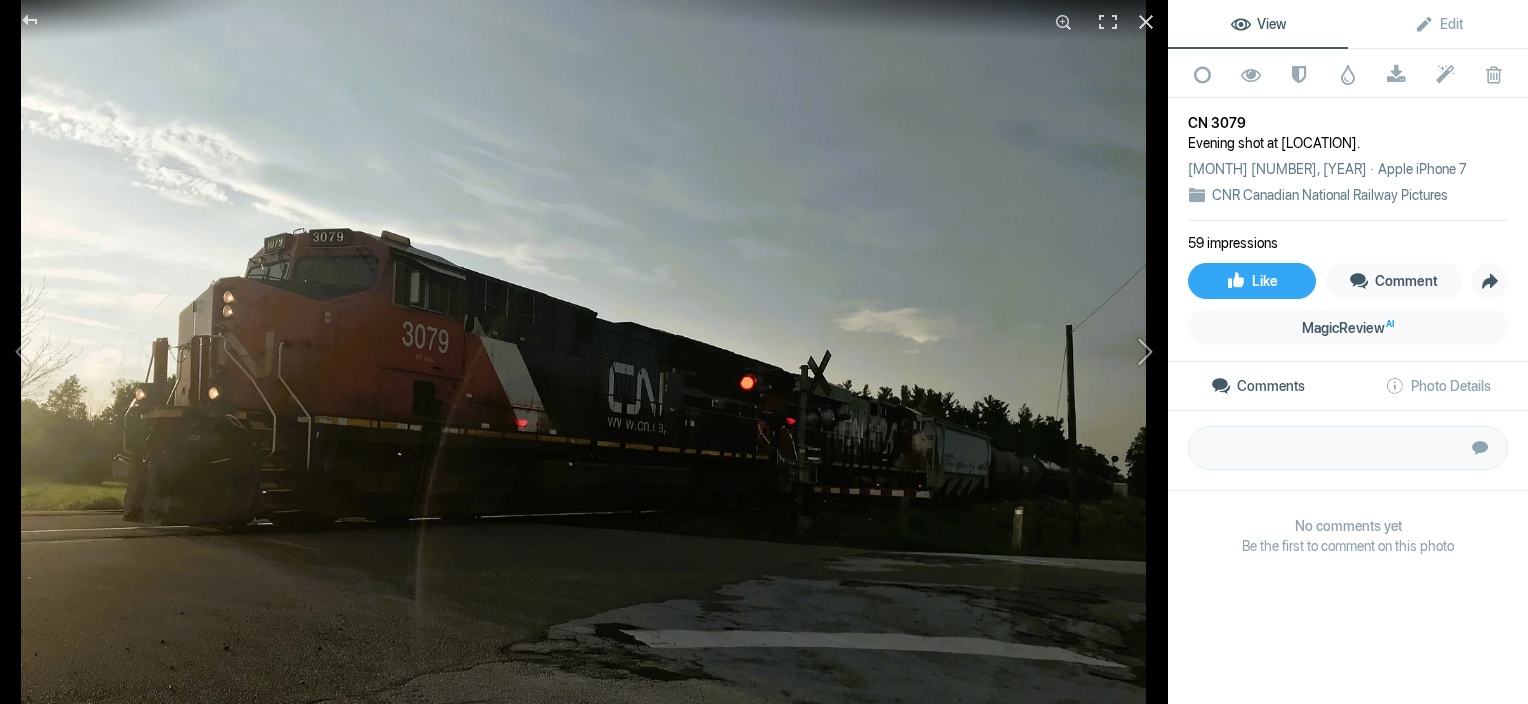 click 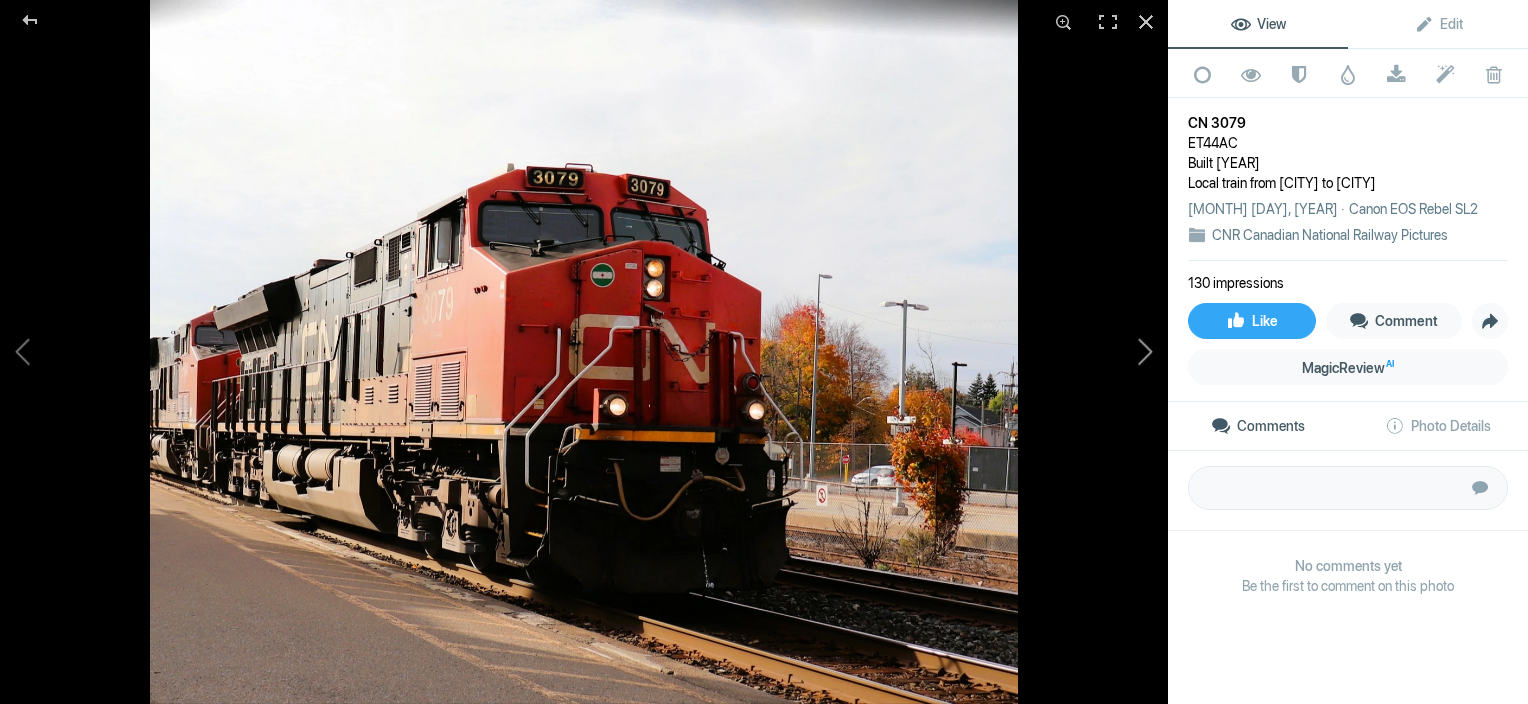 click 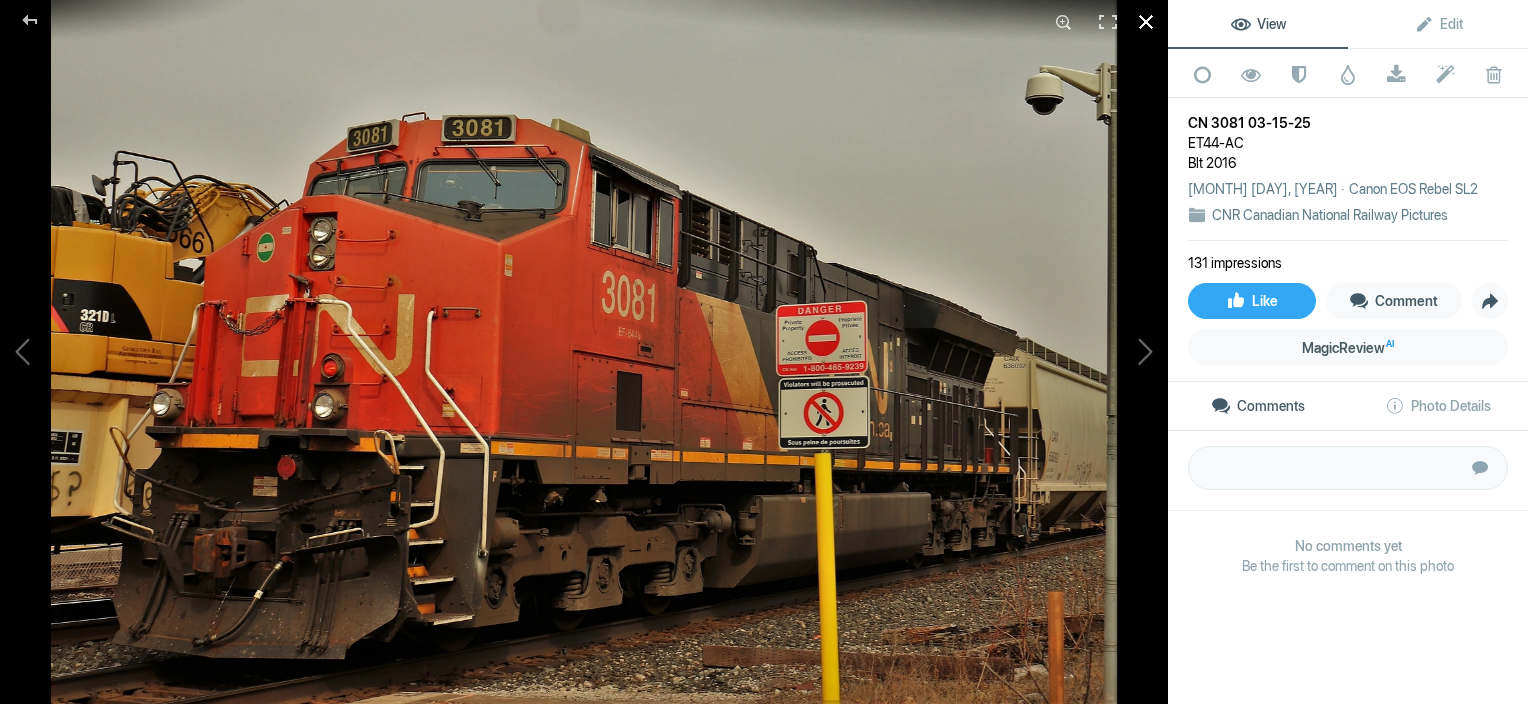 click 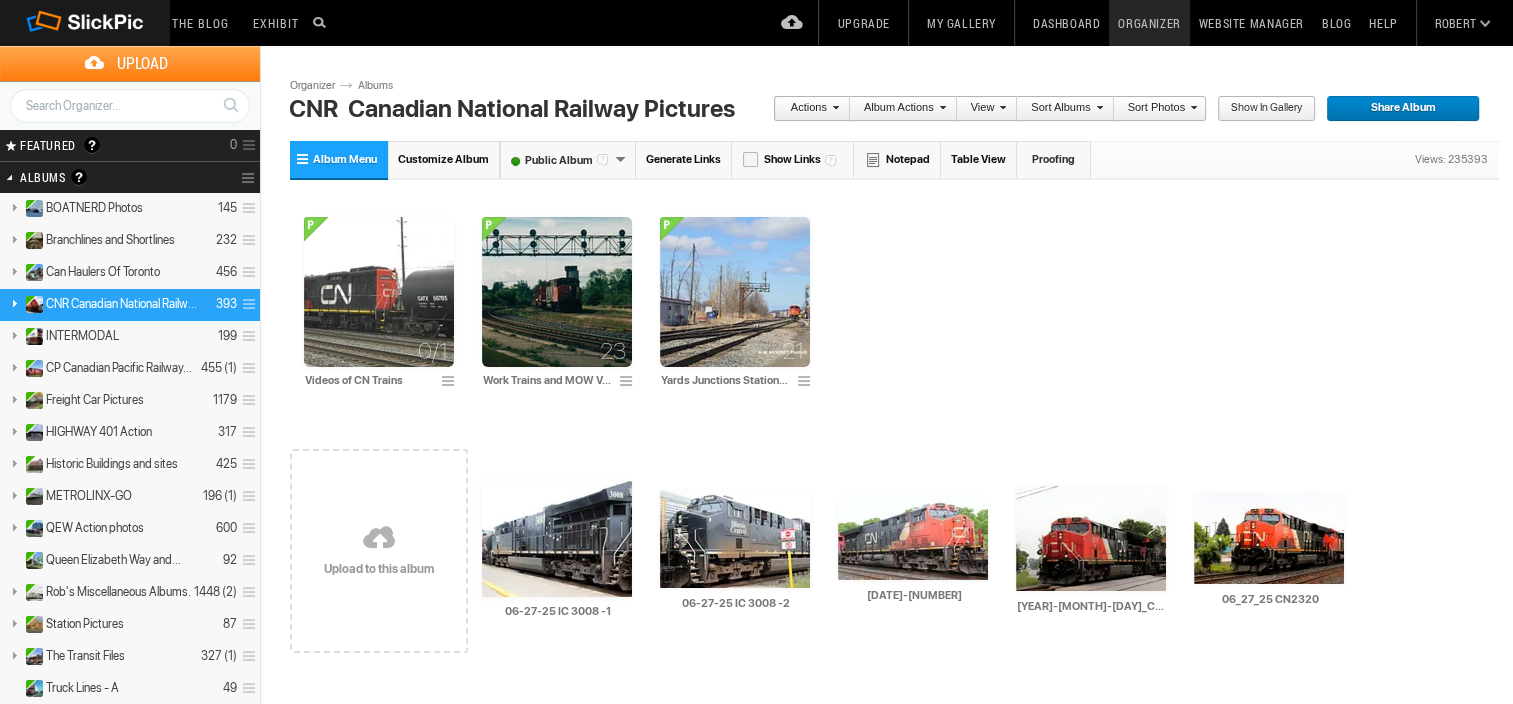 click at bounding box center [379, 539] 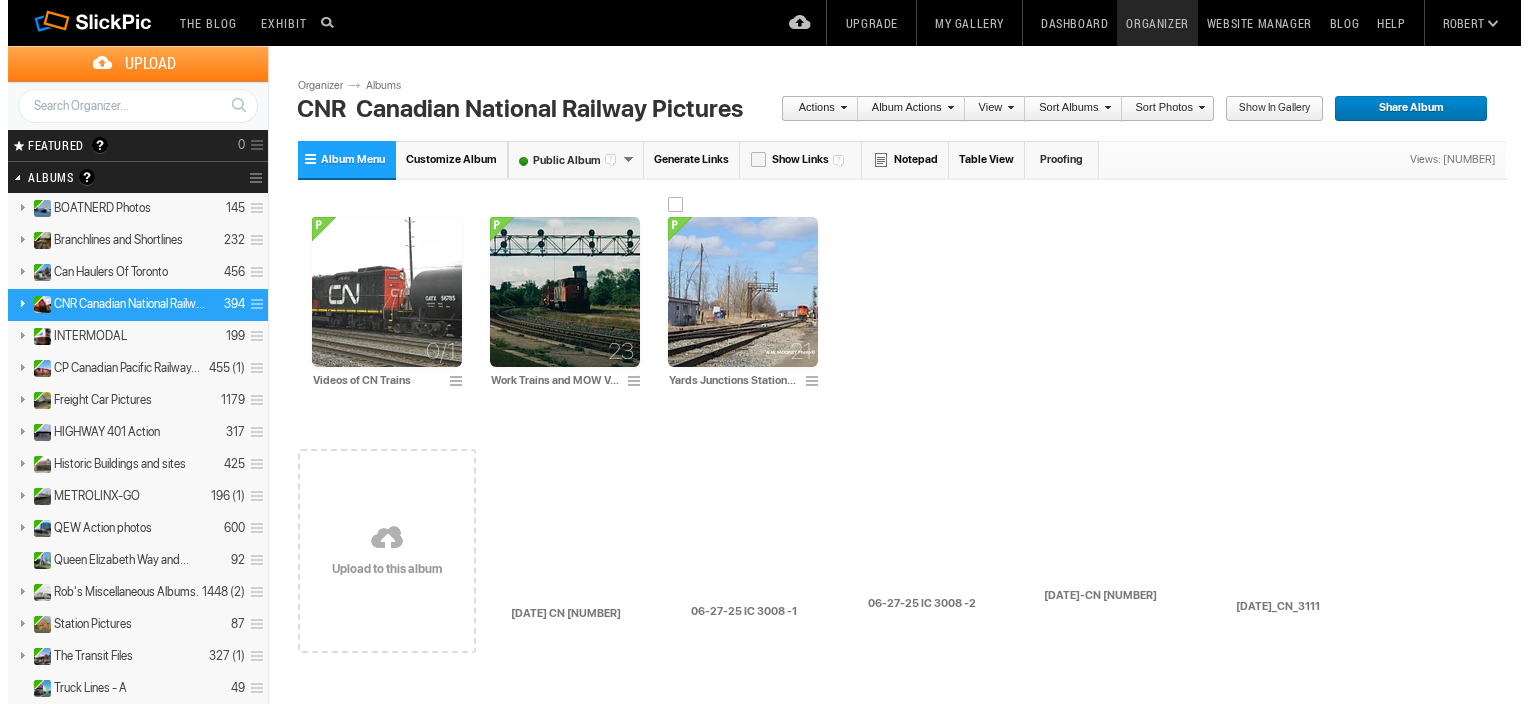 scroll, scrollTop: 0, scrollLeft: 0, axis: both 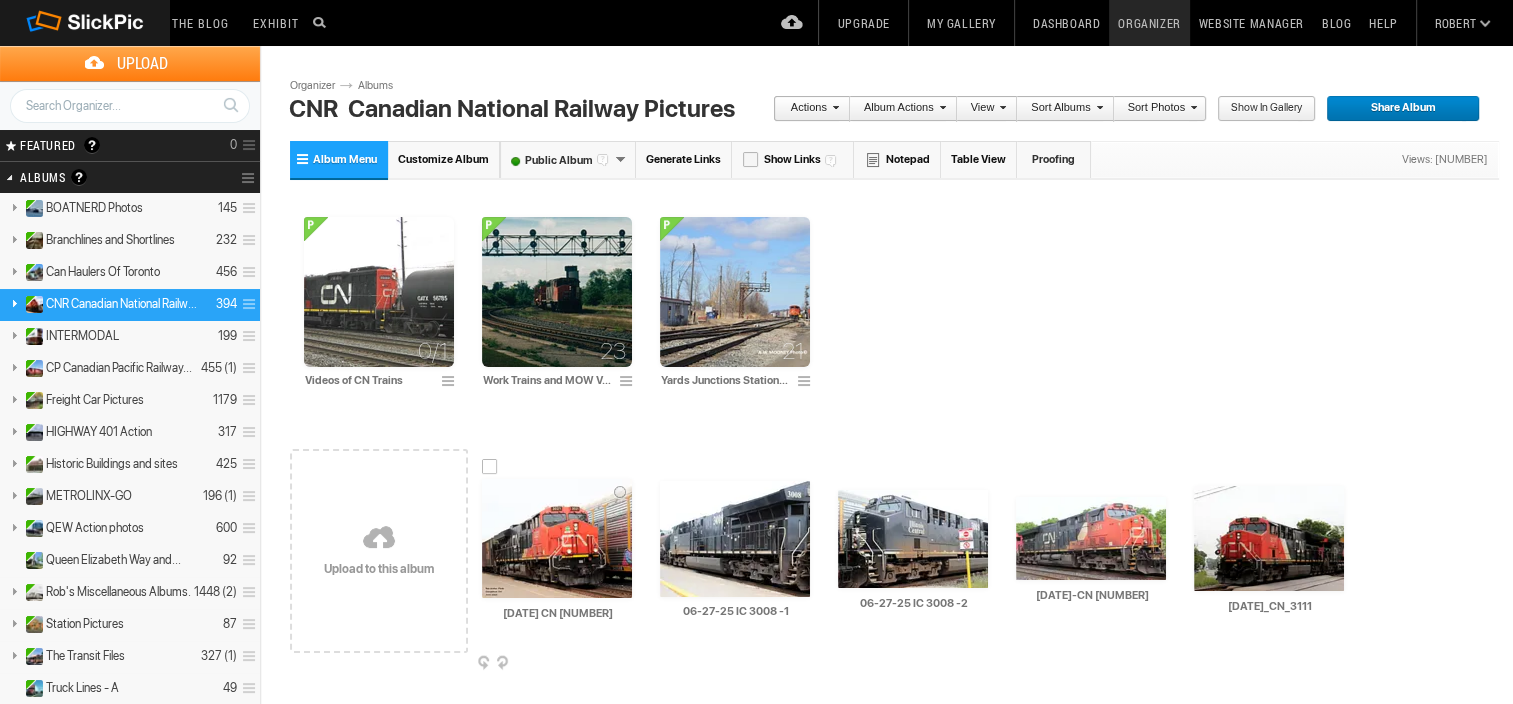 click at bounding box center [557, 538] 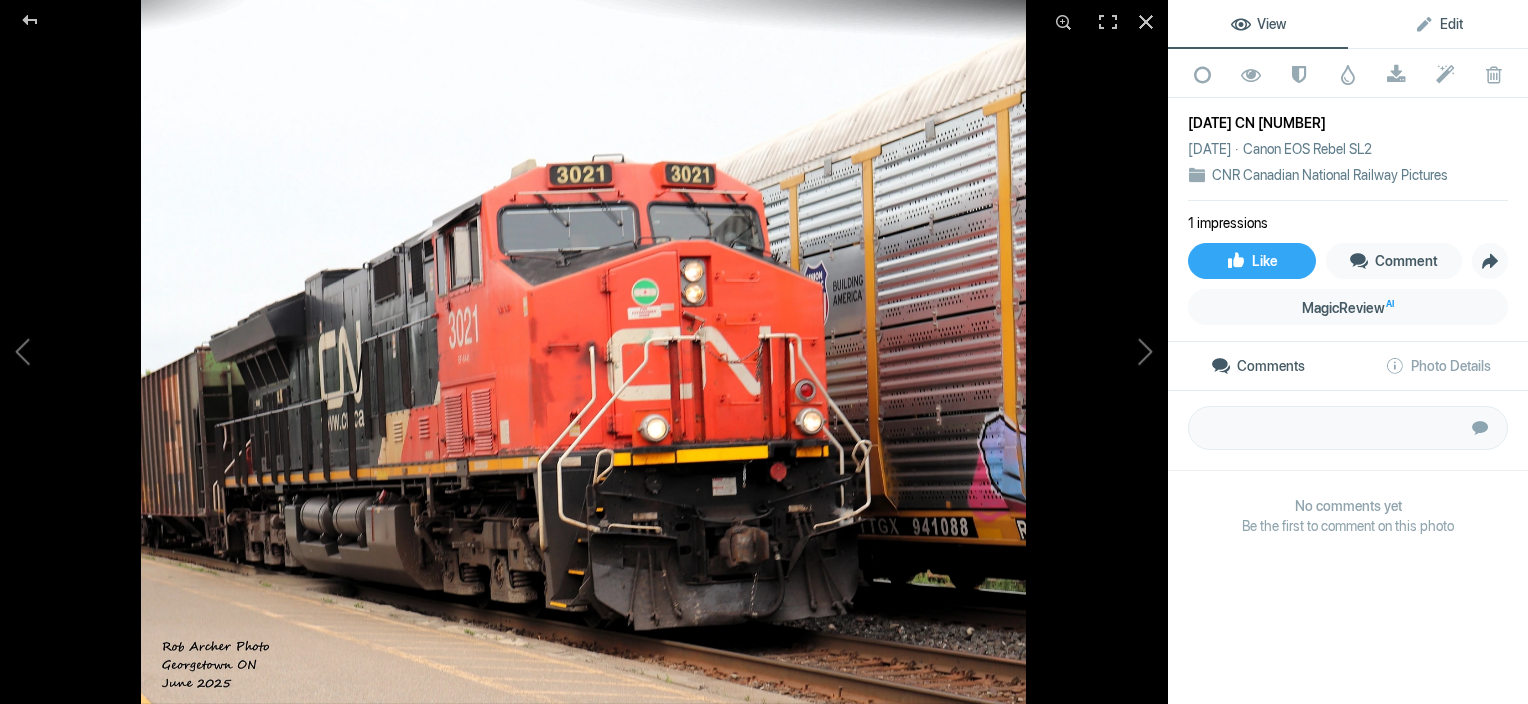 click on "Edit" 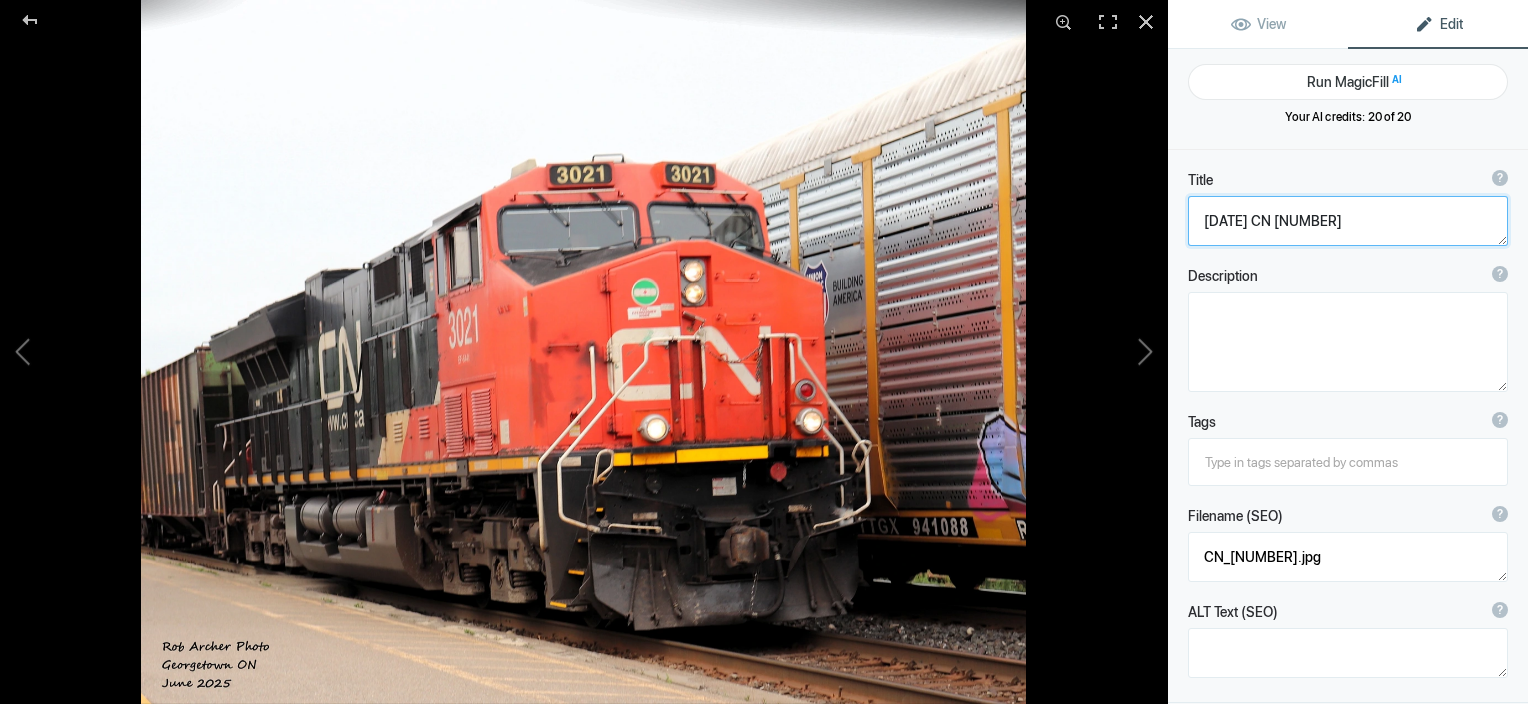drag, startPoint x: 1264, startPoint y: 217, endPoint x: 1208, endPoint y: 221, distance: 56.142673 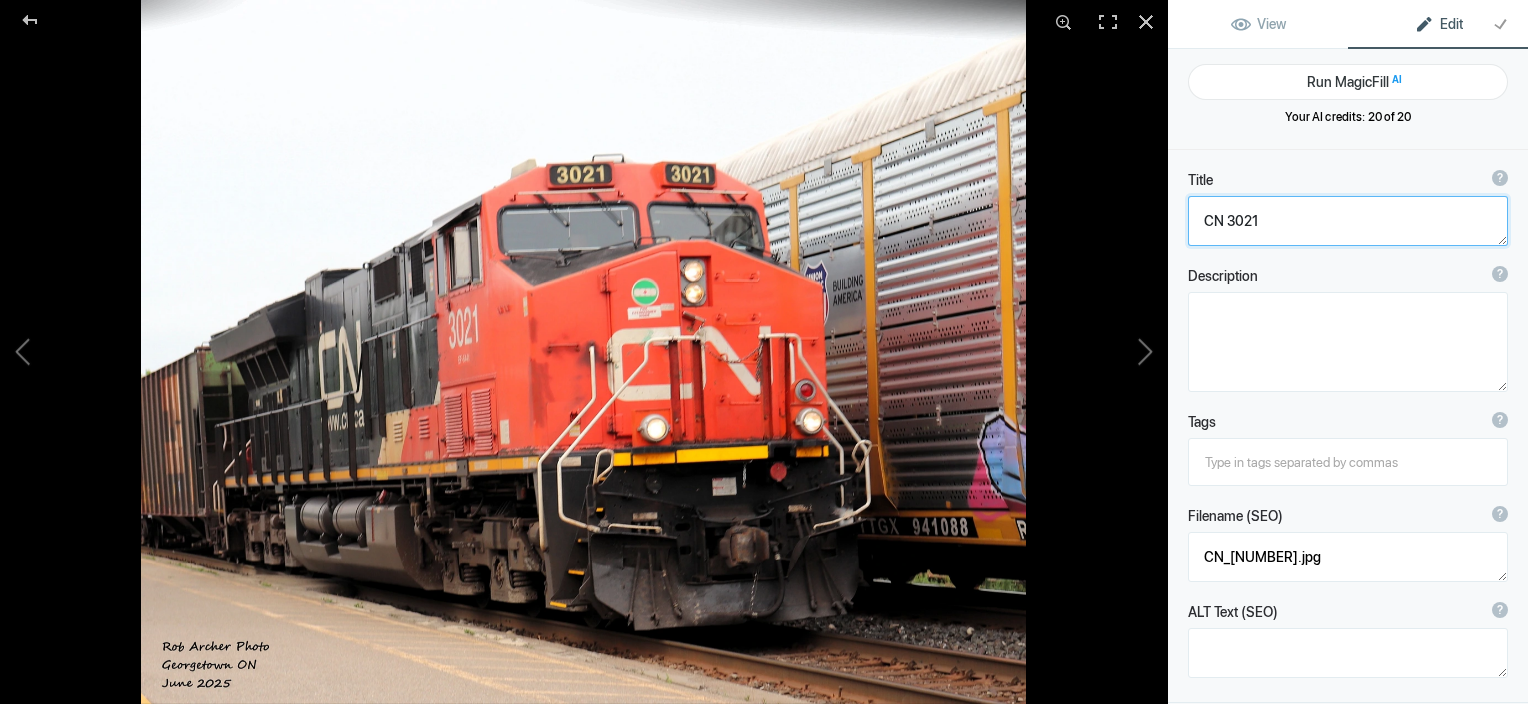type on "CN 3021" 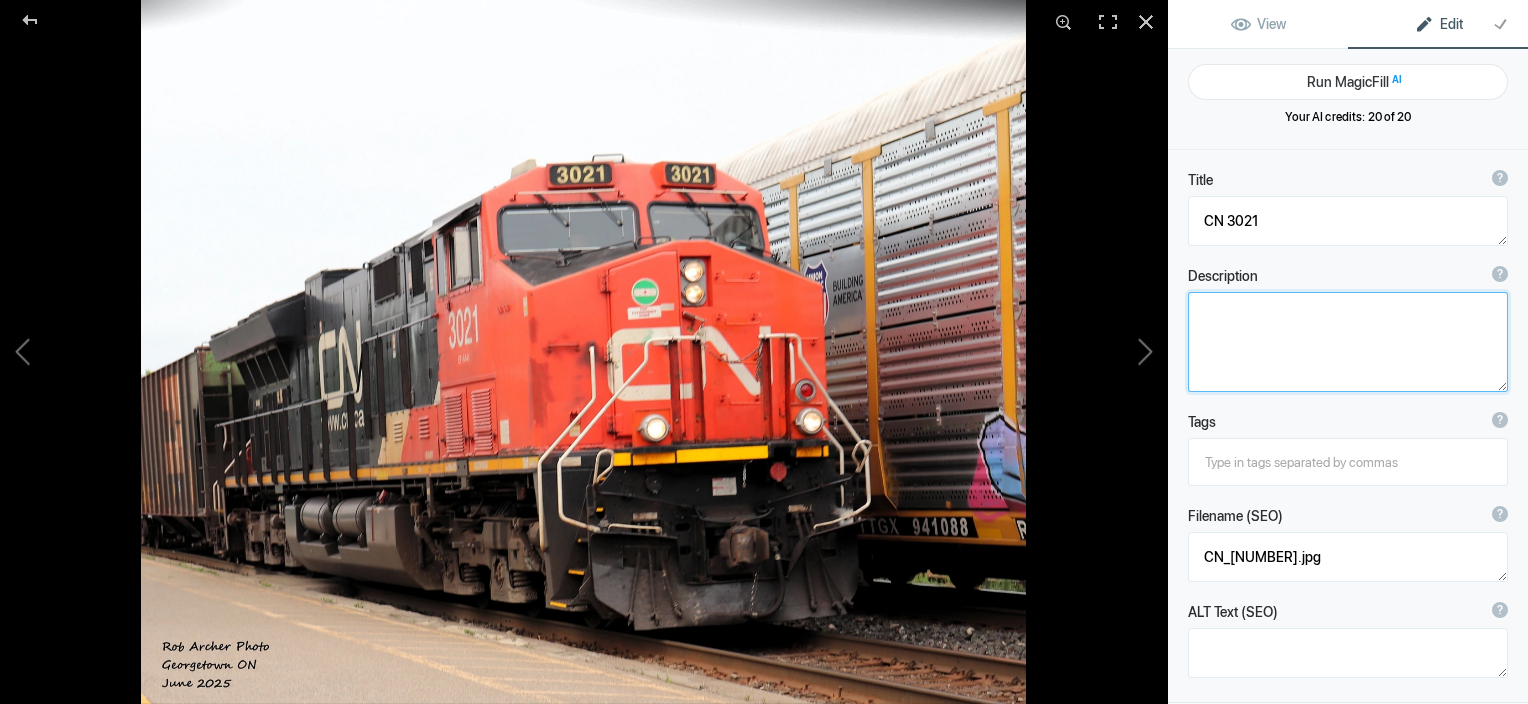 click 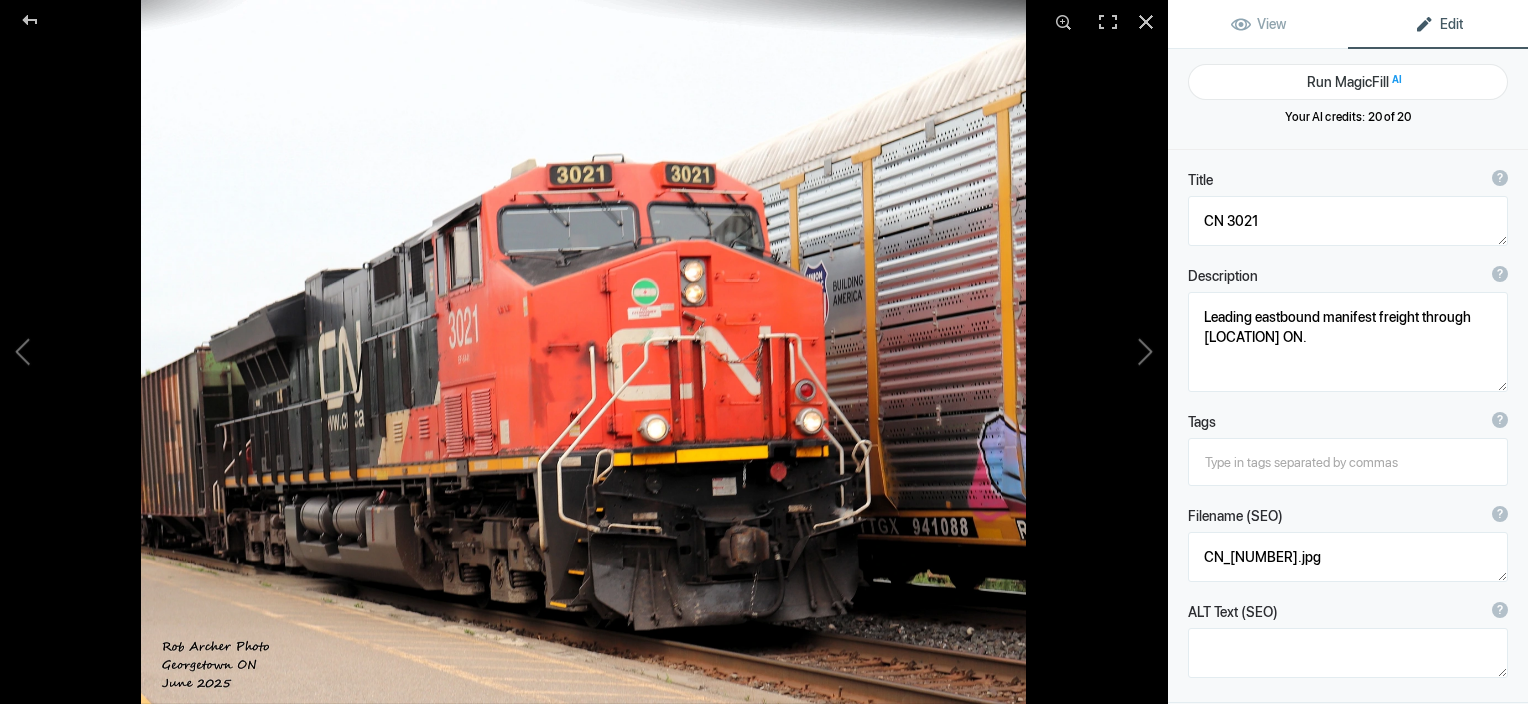 type on "Leading eastbound manifest freight through Georgetown ON." 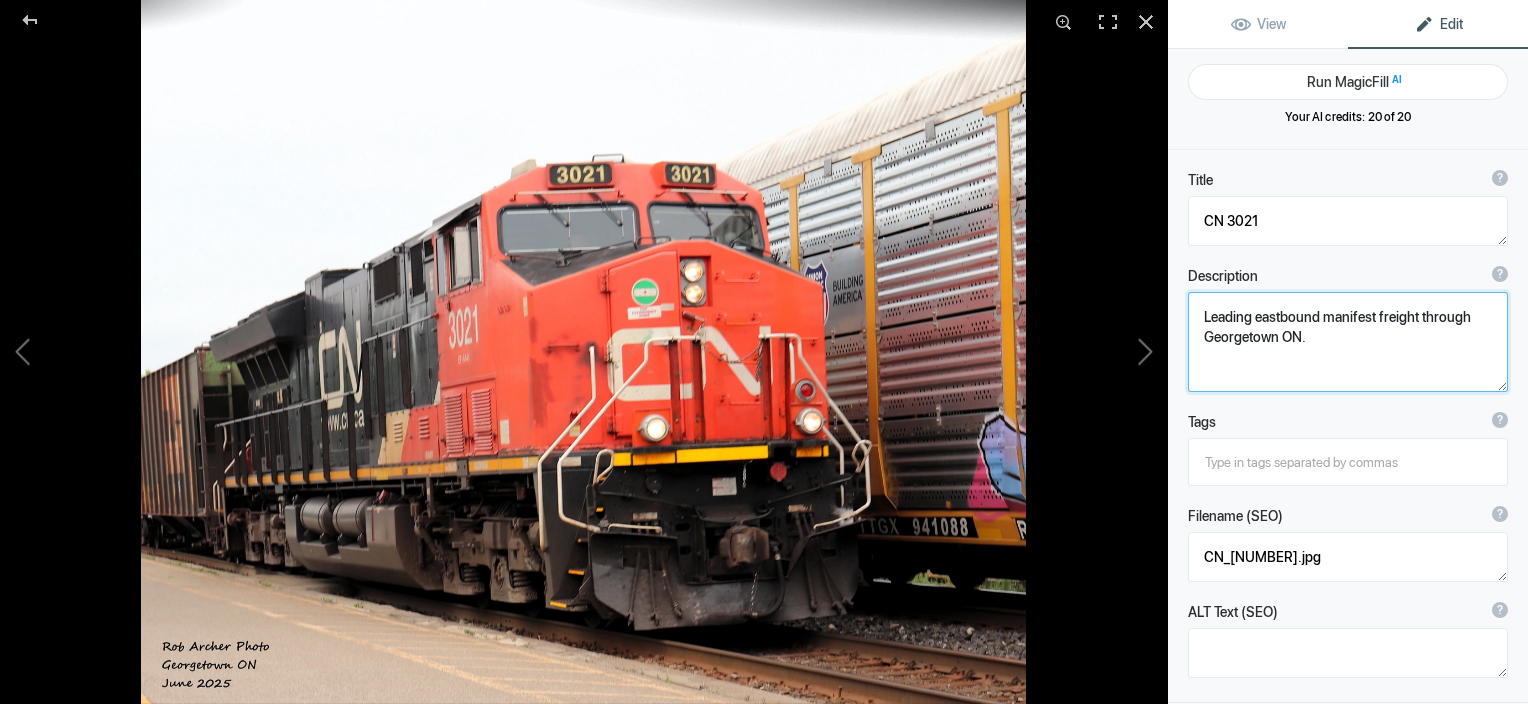 click 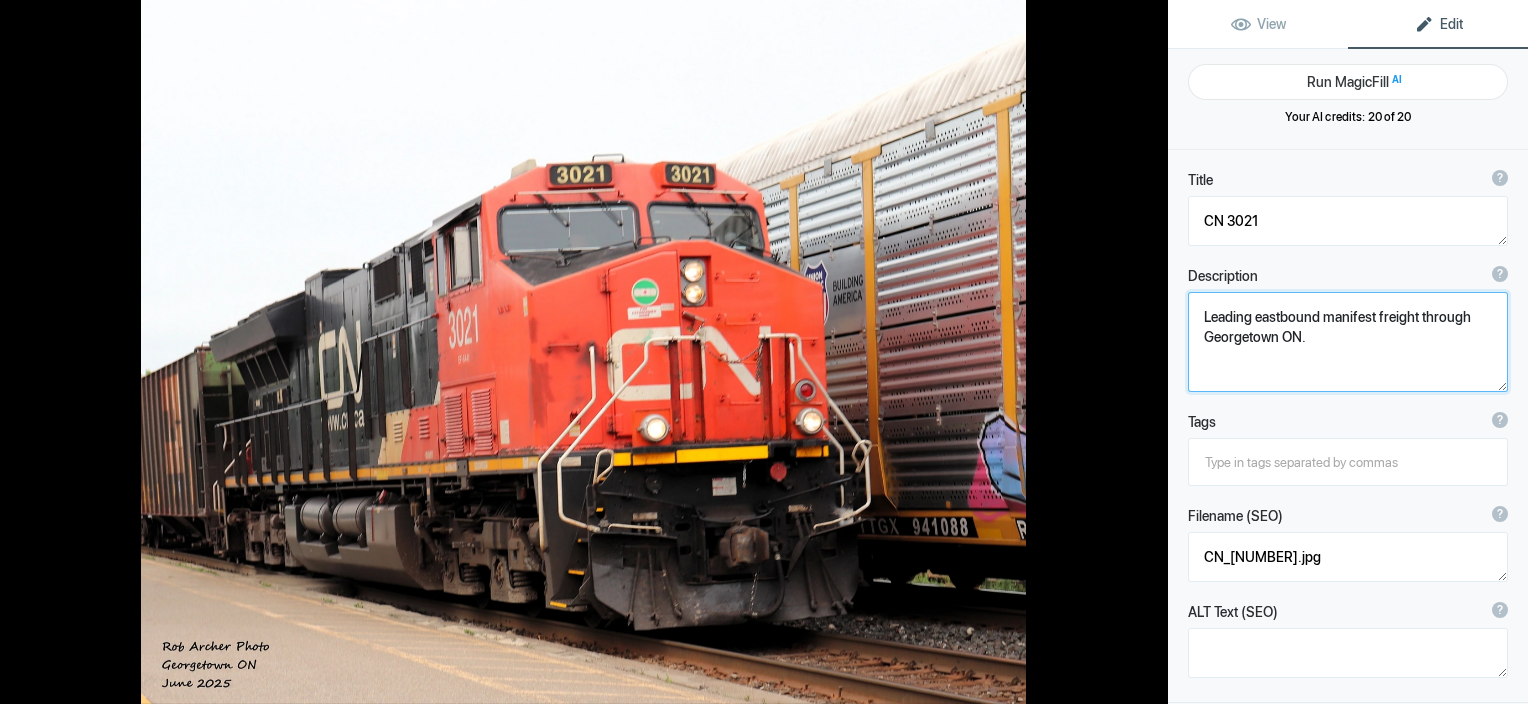 click 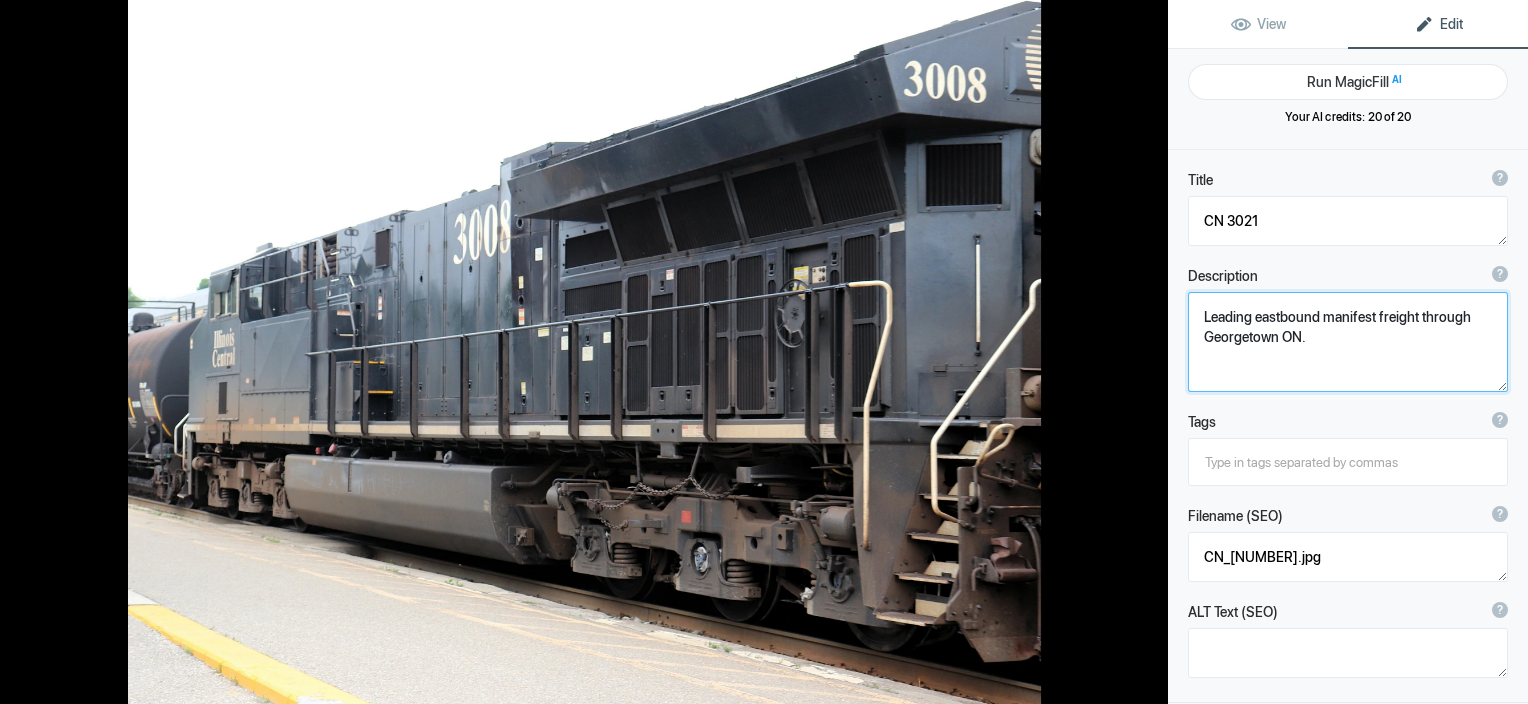type on "06-27-25 IC 3008 -1" 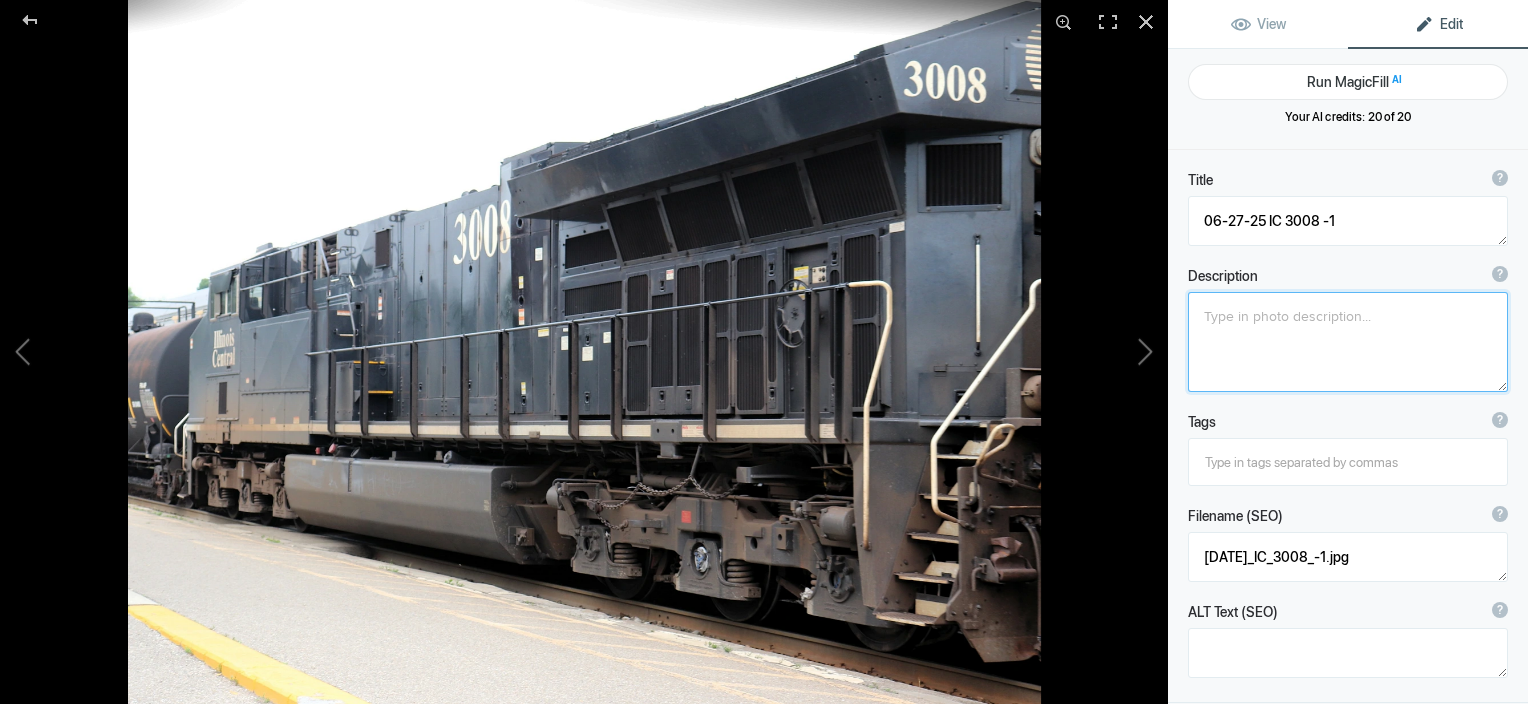 type 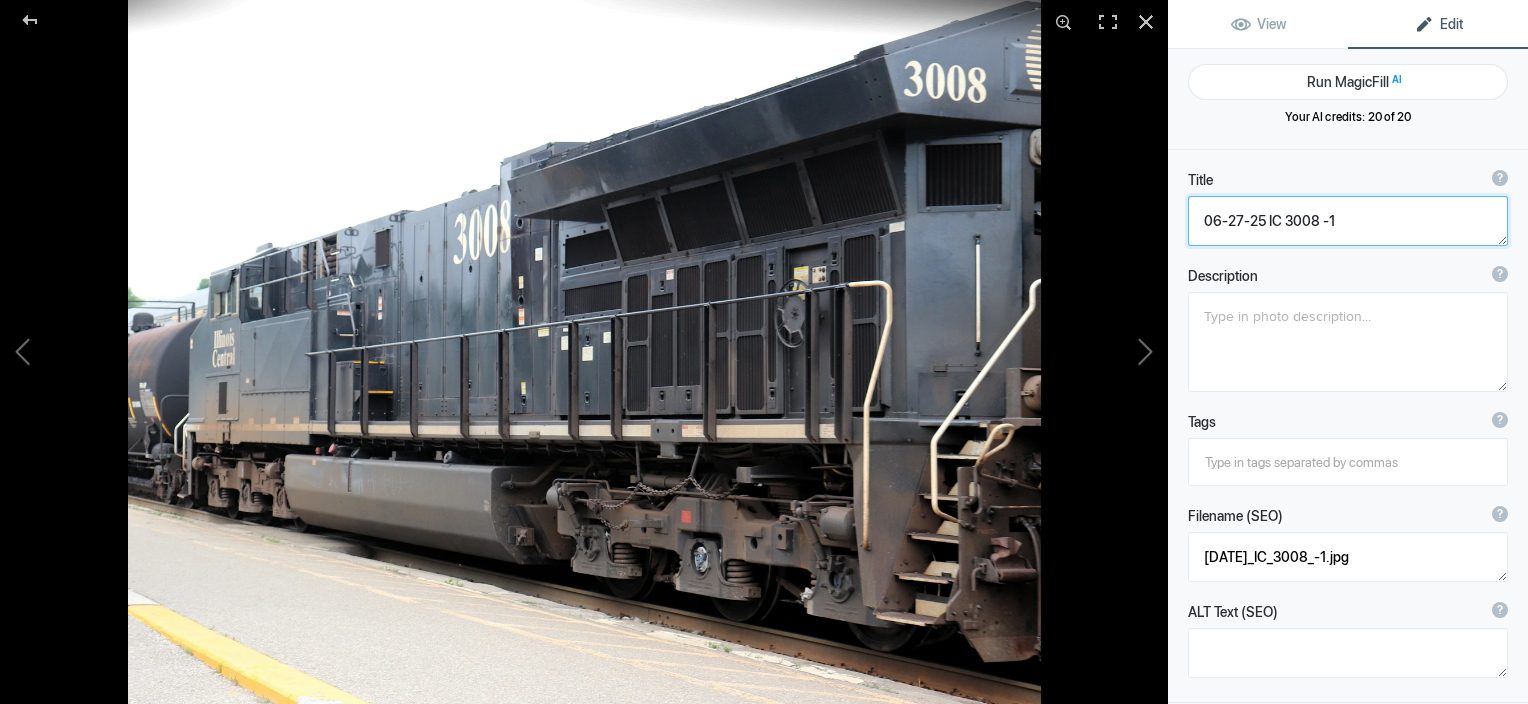 click 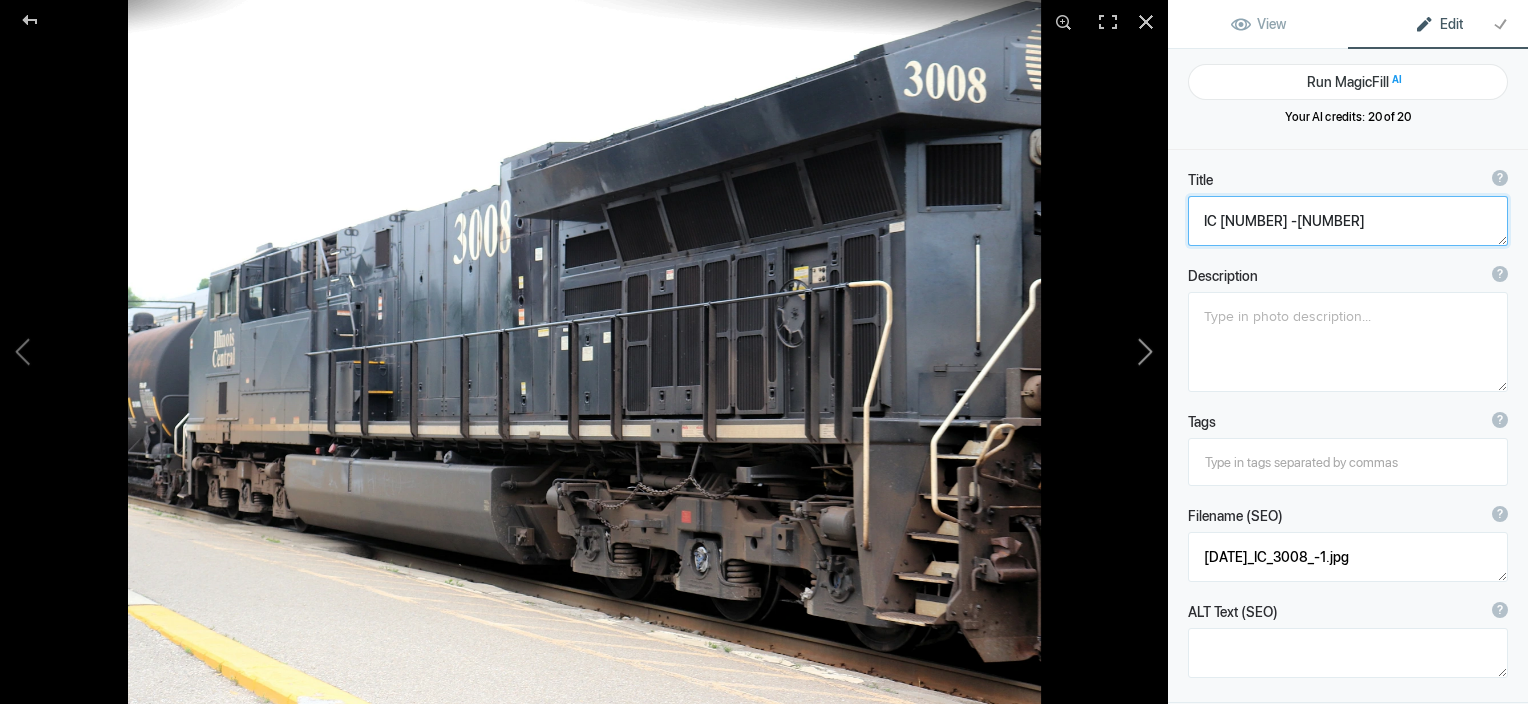 click 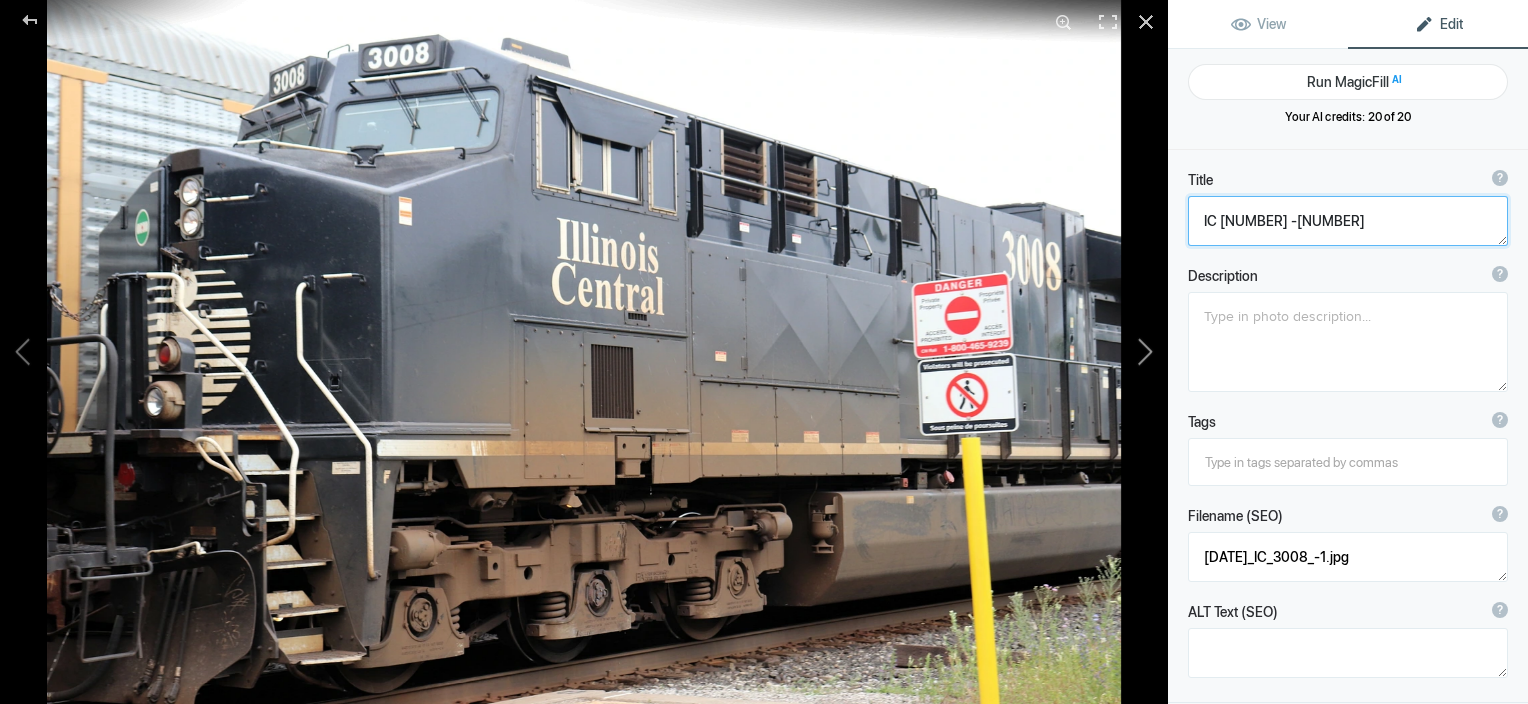 type on "06-27-25 IC 3008 -2" 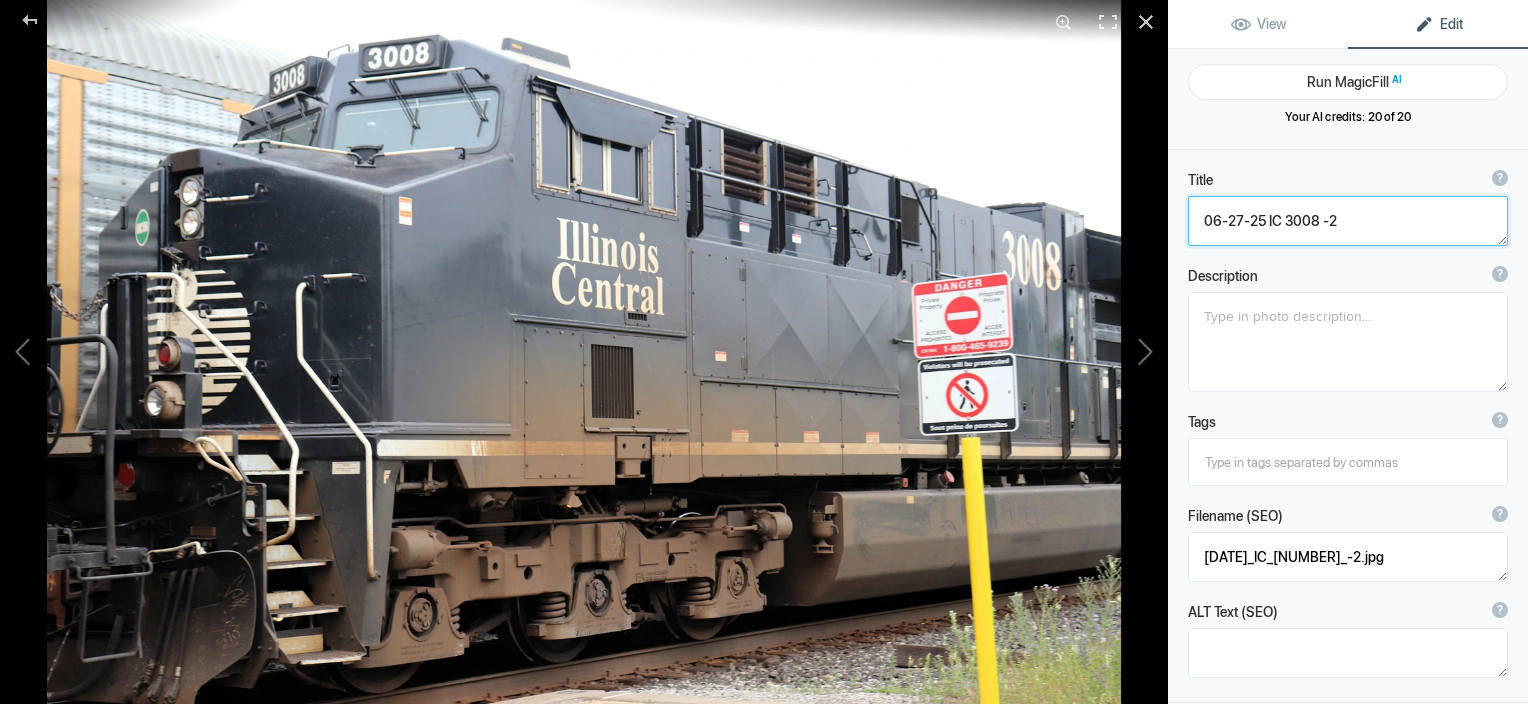 type on "06-27-25 IC 3008 -2" 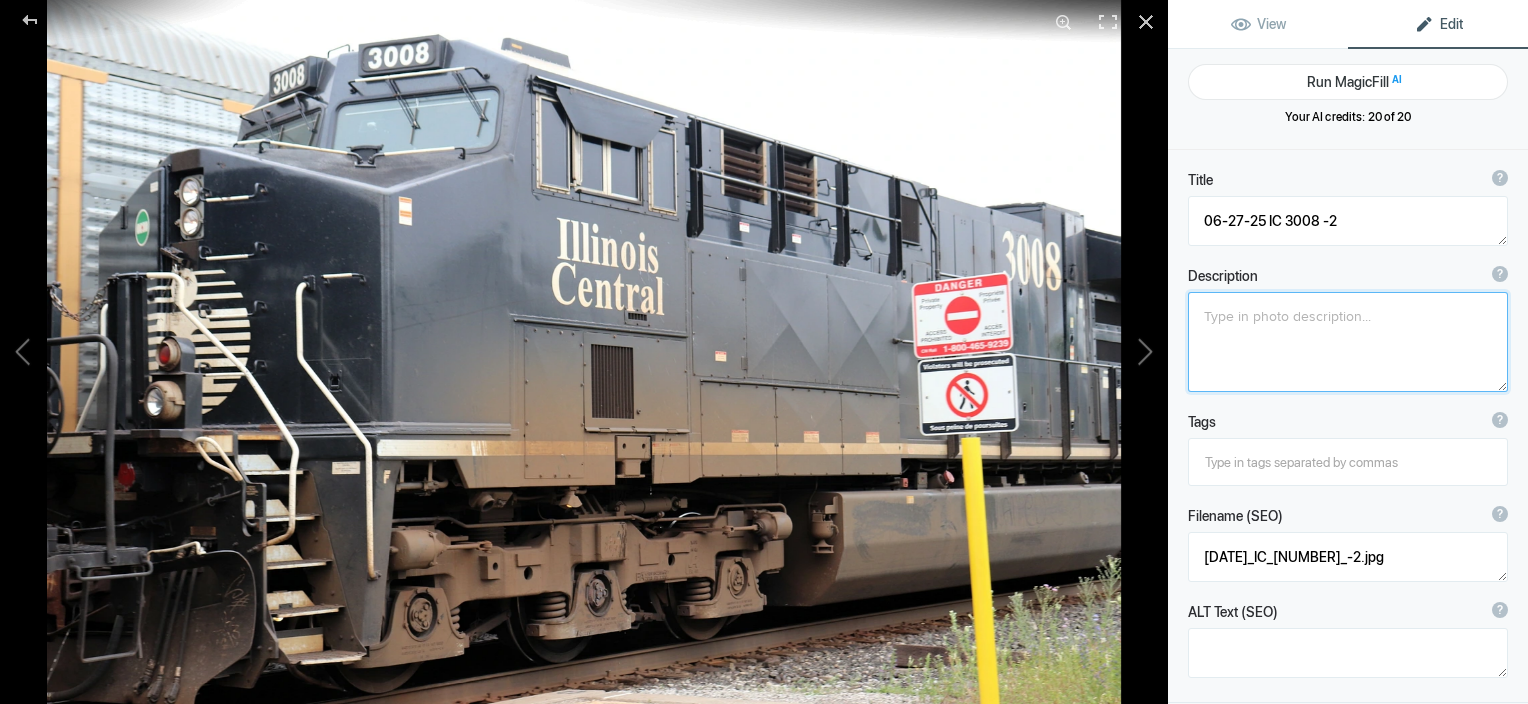 click 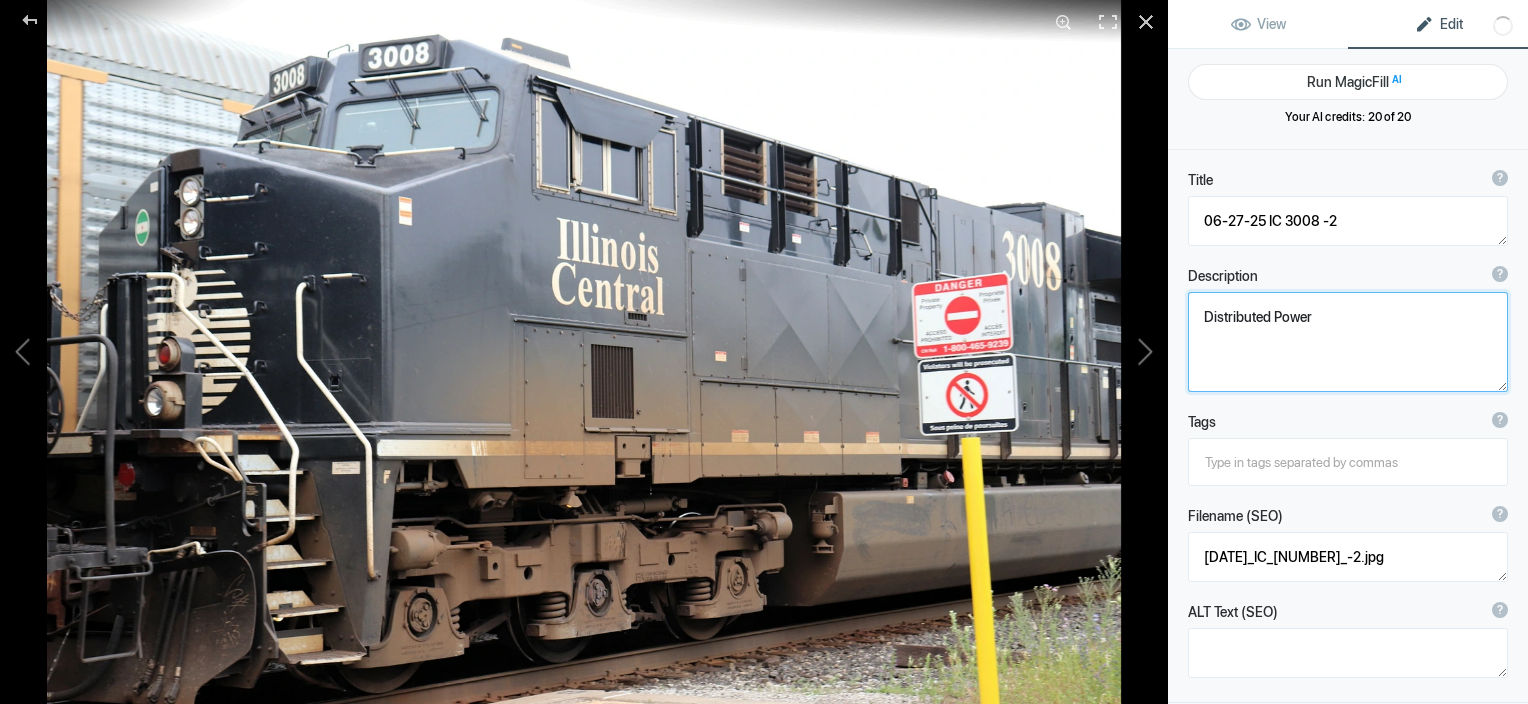 click 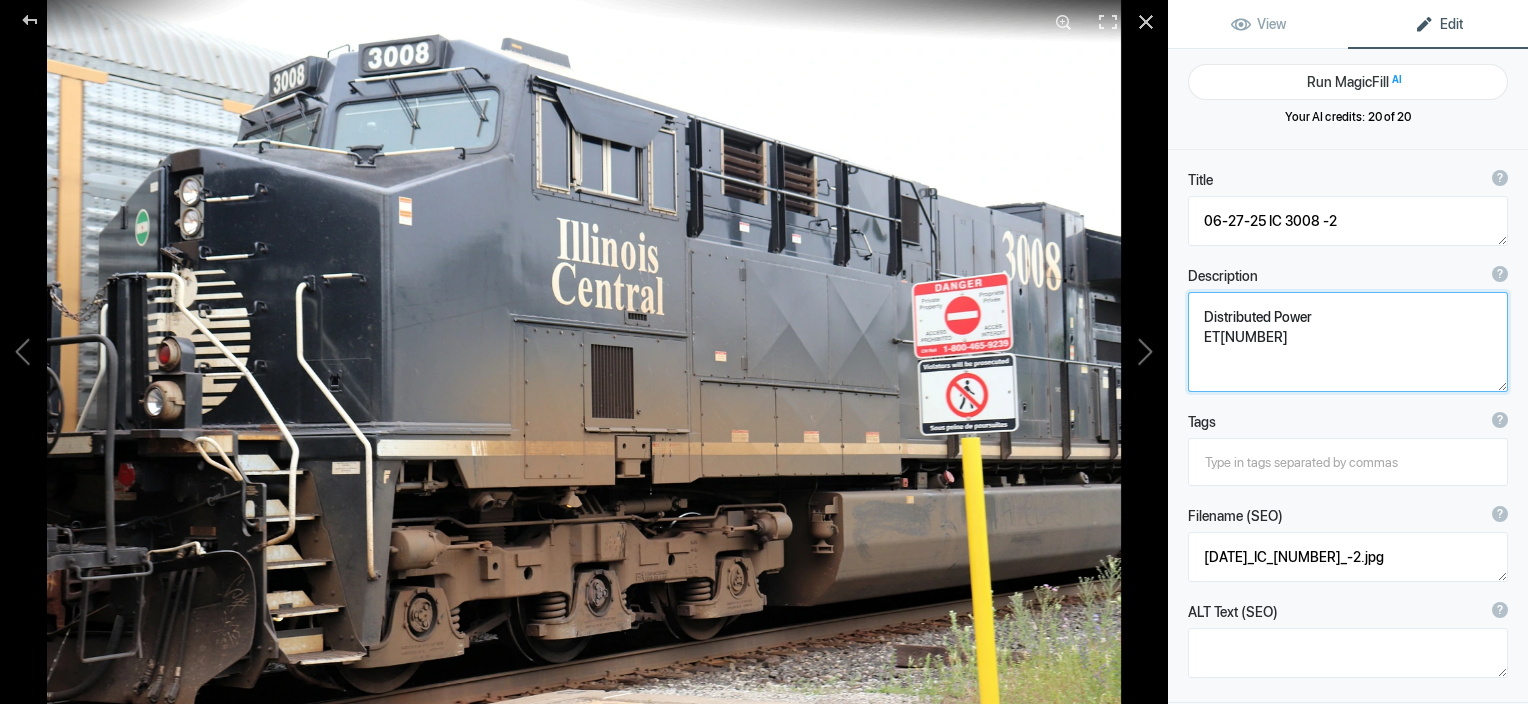type on "Distributed Power
ET[NUMBER]" 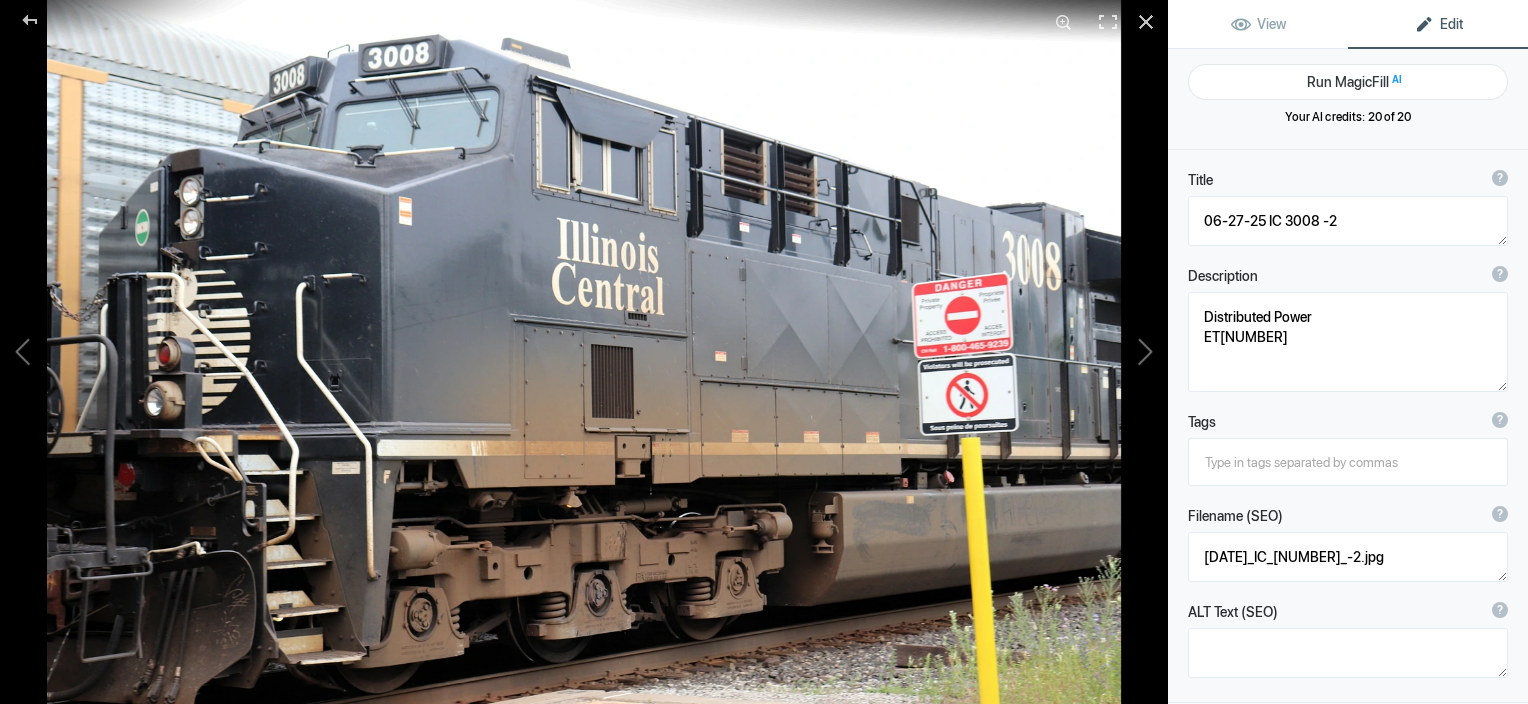 click on "Tags ?  Tags are keywords that describe images. For SEO purposes, do not tag photos for personal reasons that have nothing to do with the photographs. Also, don't become too tag-happy. (don’t add all the popular tags in an attempt to increase views) This strategy can easily backfire and you might get lower ratings.   Additionally, do not duplicate tags used in Categories – duplicates also affect the ranking." 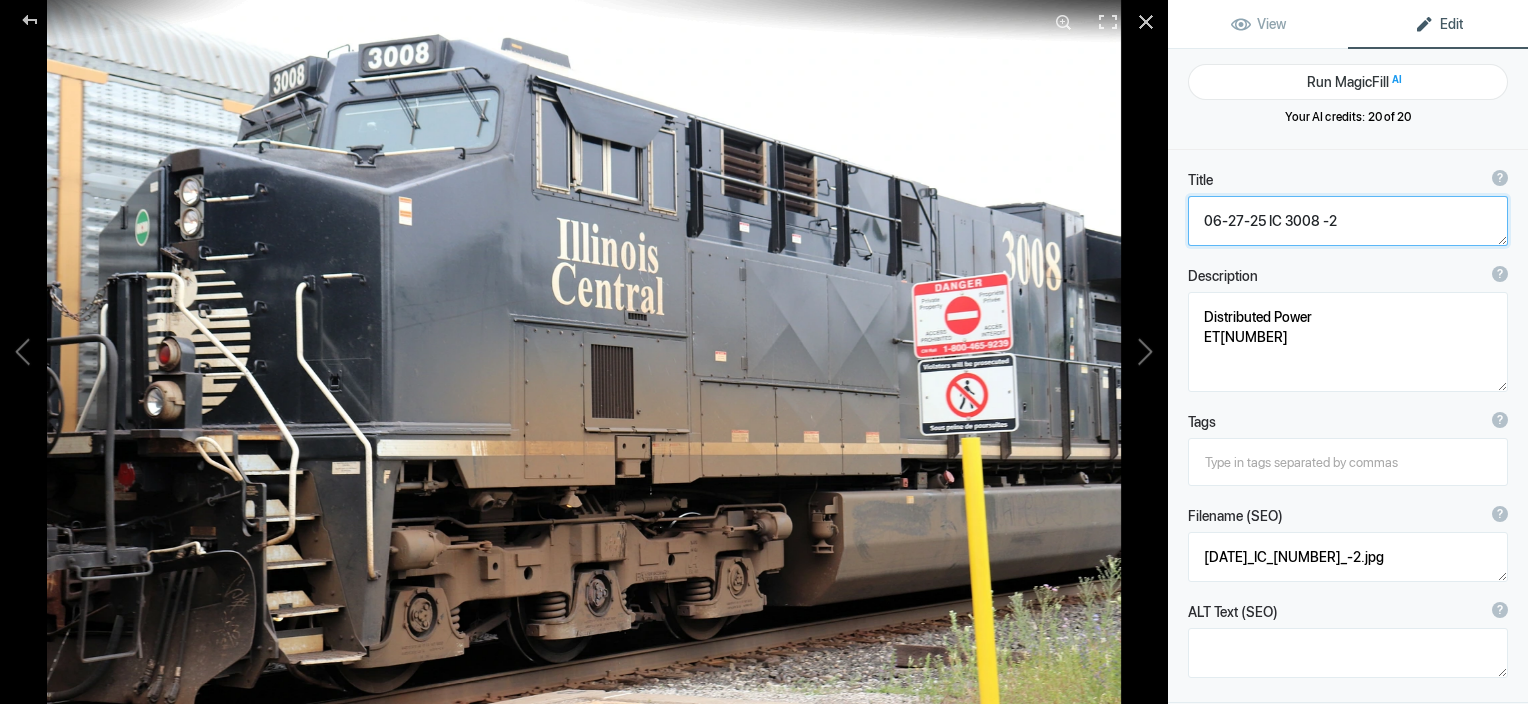 drag, startPoint x: 1268, startPoint y: 212, endPoint x: 1166, endPoint y: 223, distance: 102.59142 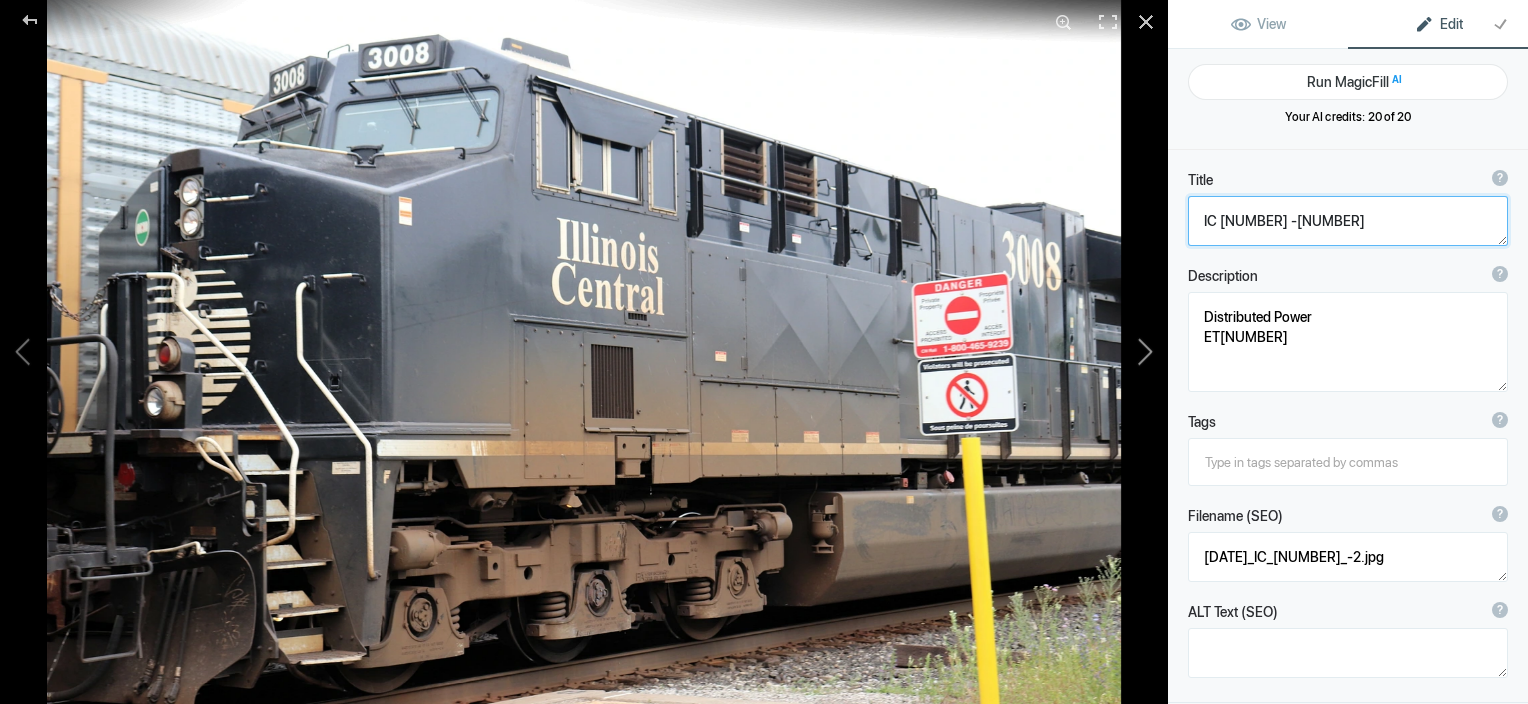 click 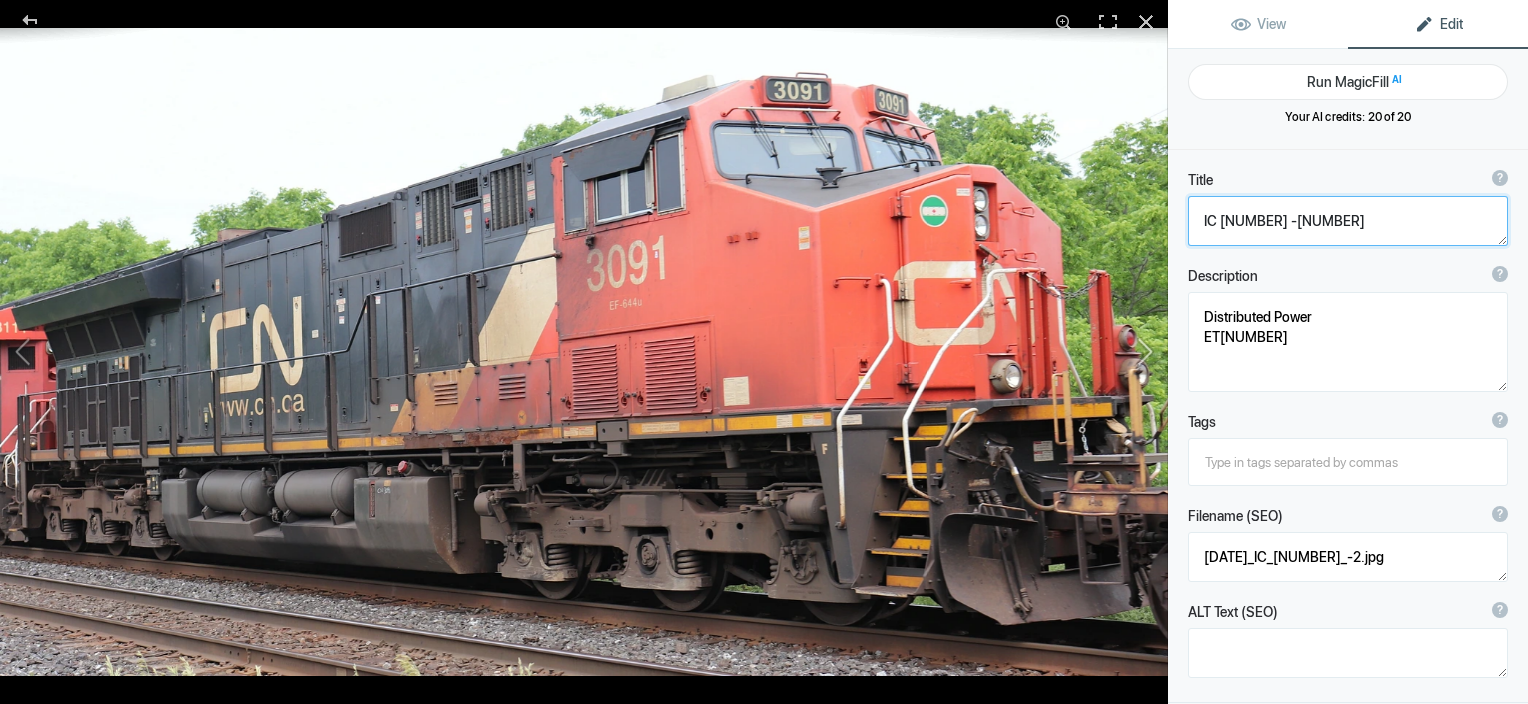 type on "[DATE]-CN [NUMBER]" 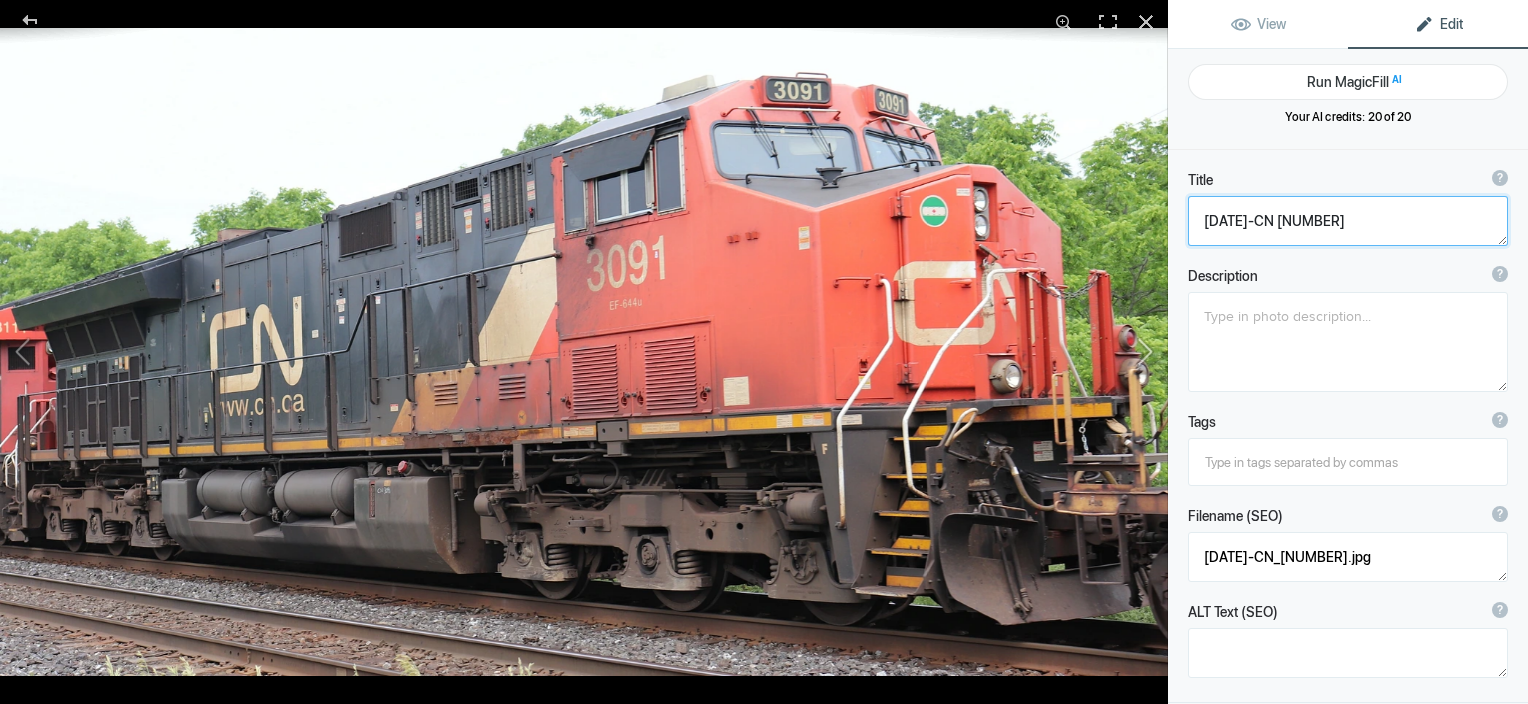 drag, startPoint x: 1261, startPoint y: 212, endPoint x: 1144, endPoint y: 230, distance: 118.37652 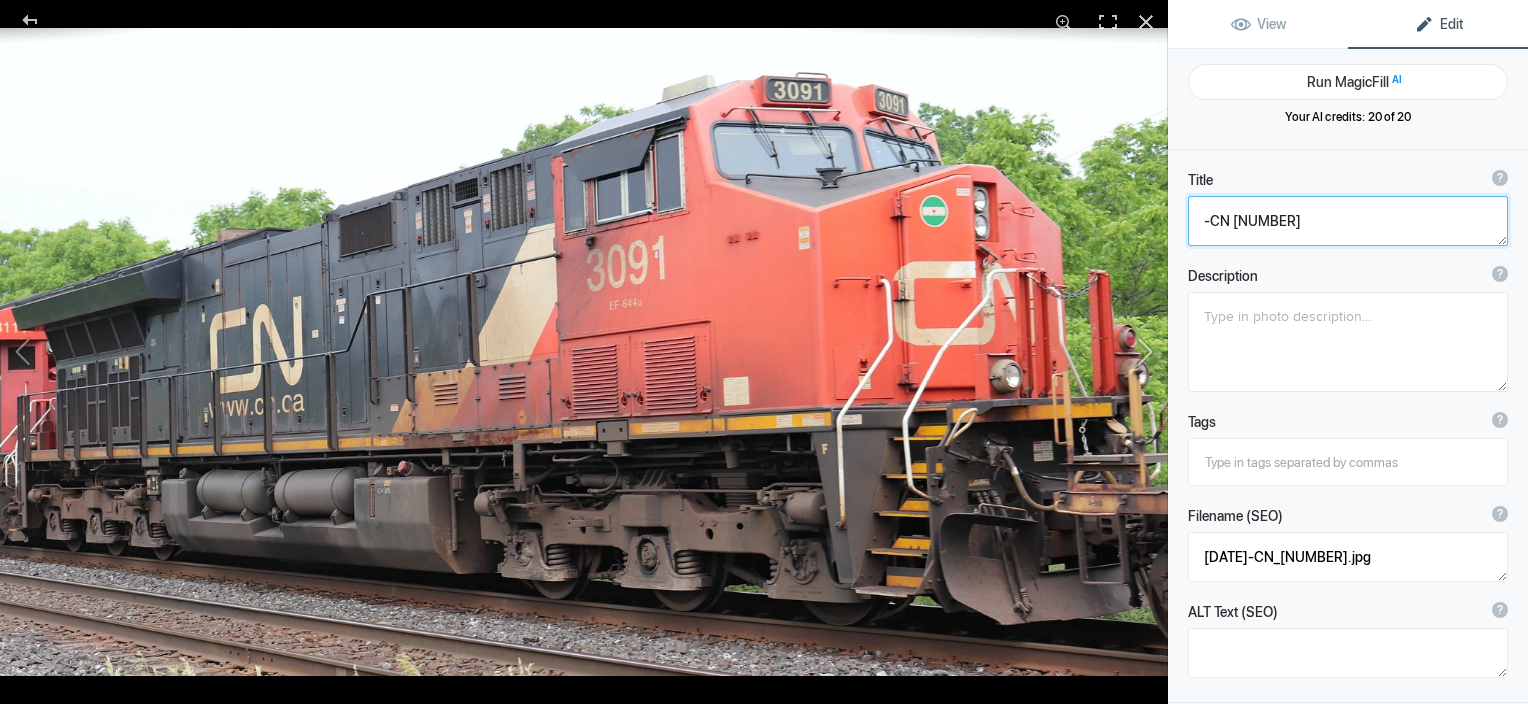 click 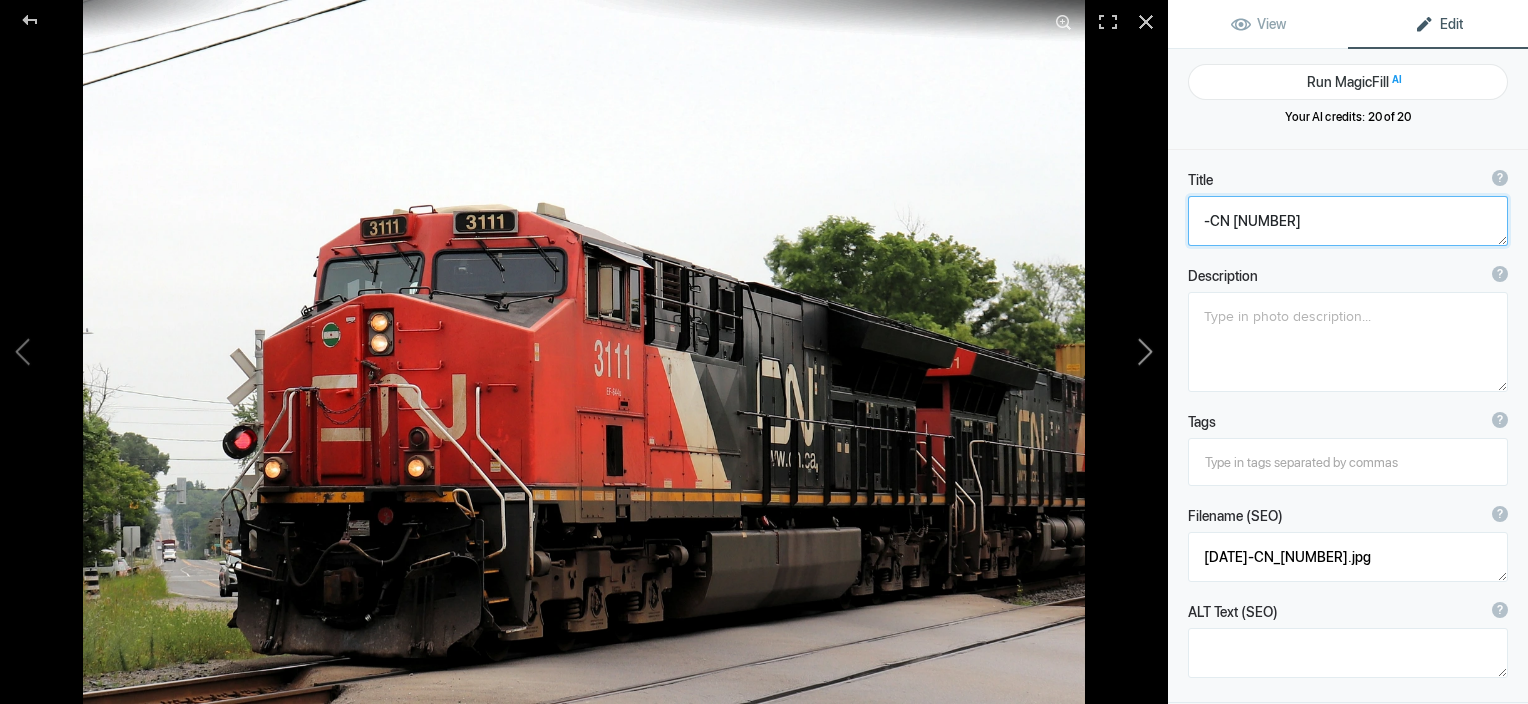 type on "[DATE]_CN_3111" 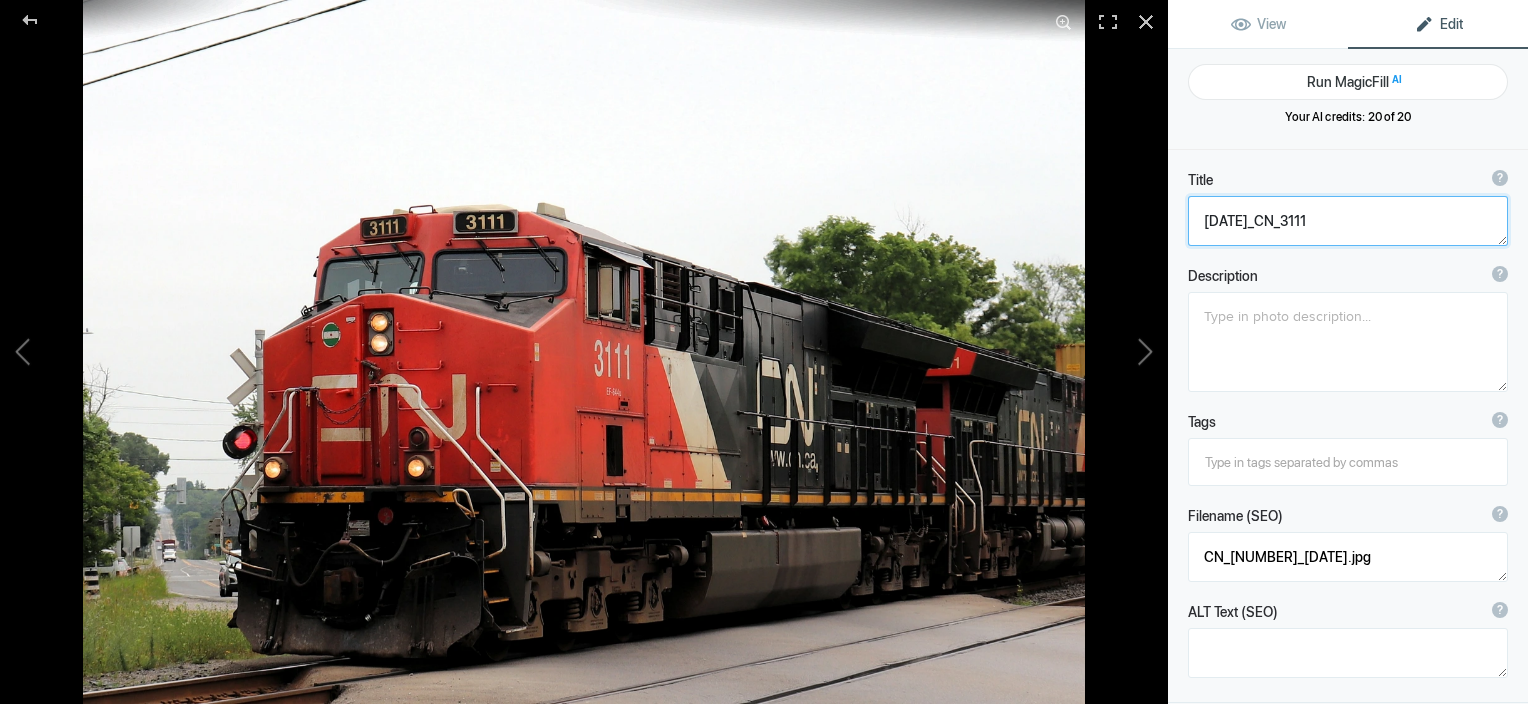 drag, startPoint x: 1270, startPoint y: 211, endPoint x: 1179, endPoint y: 223, distance: 91.787796 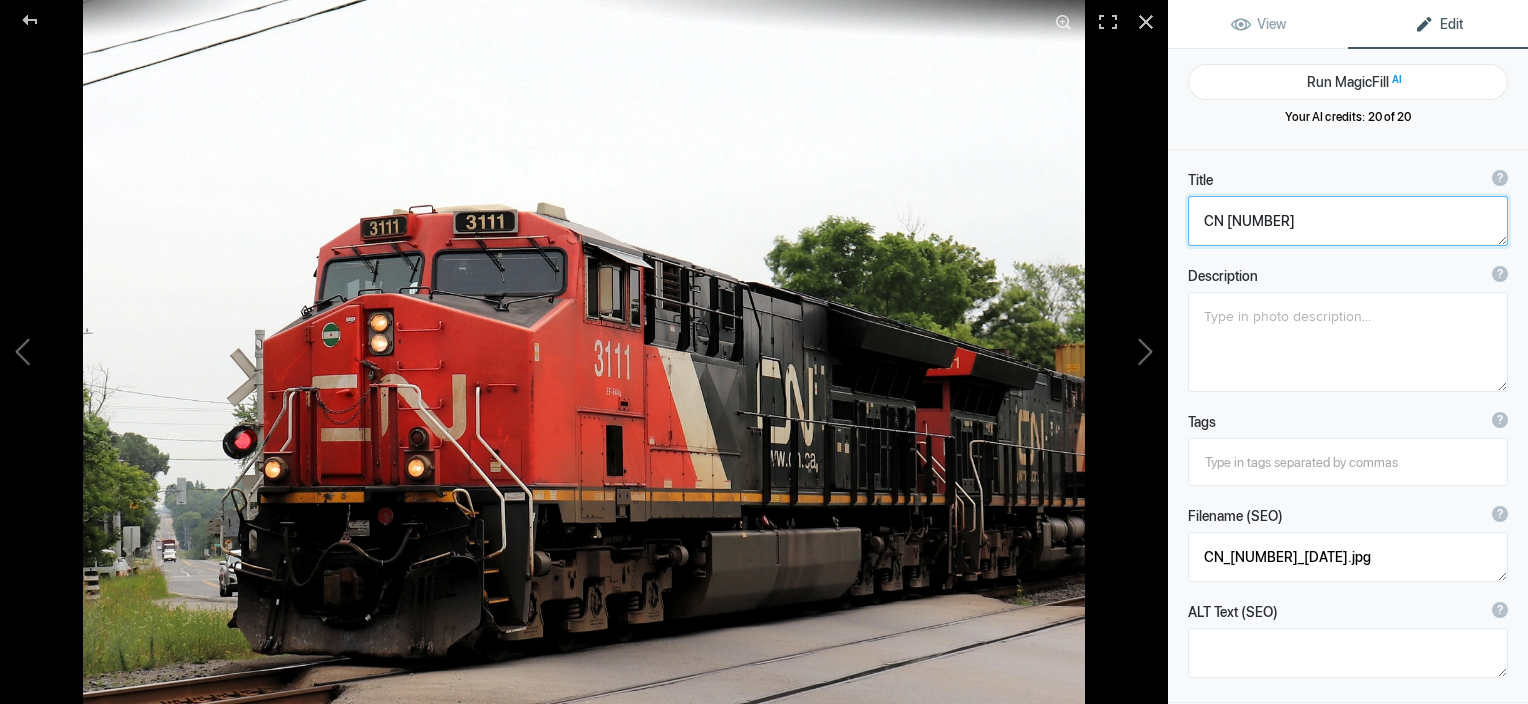 type on "CN [NUMBER]" 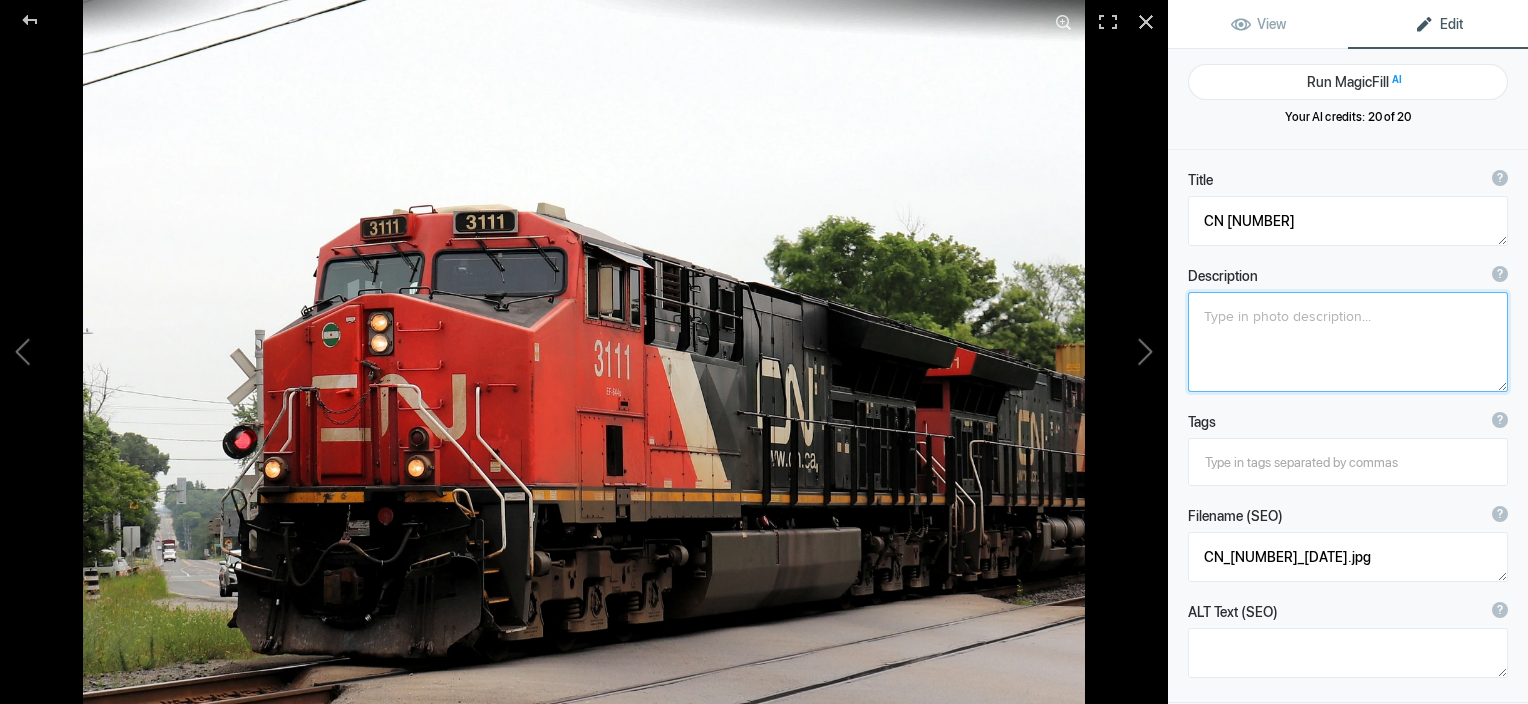 click 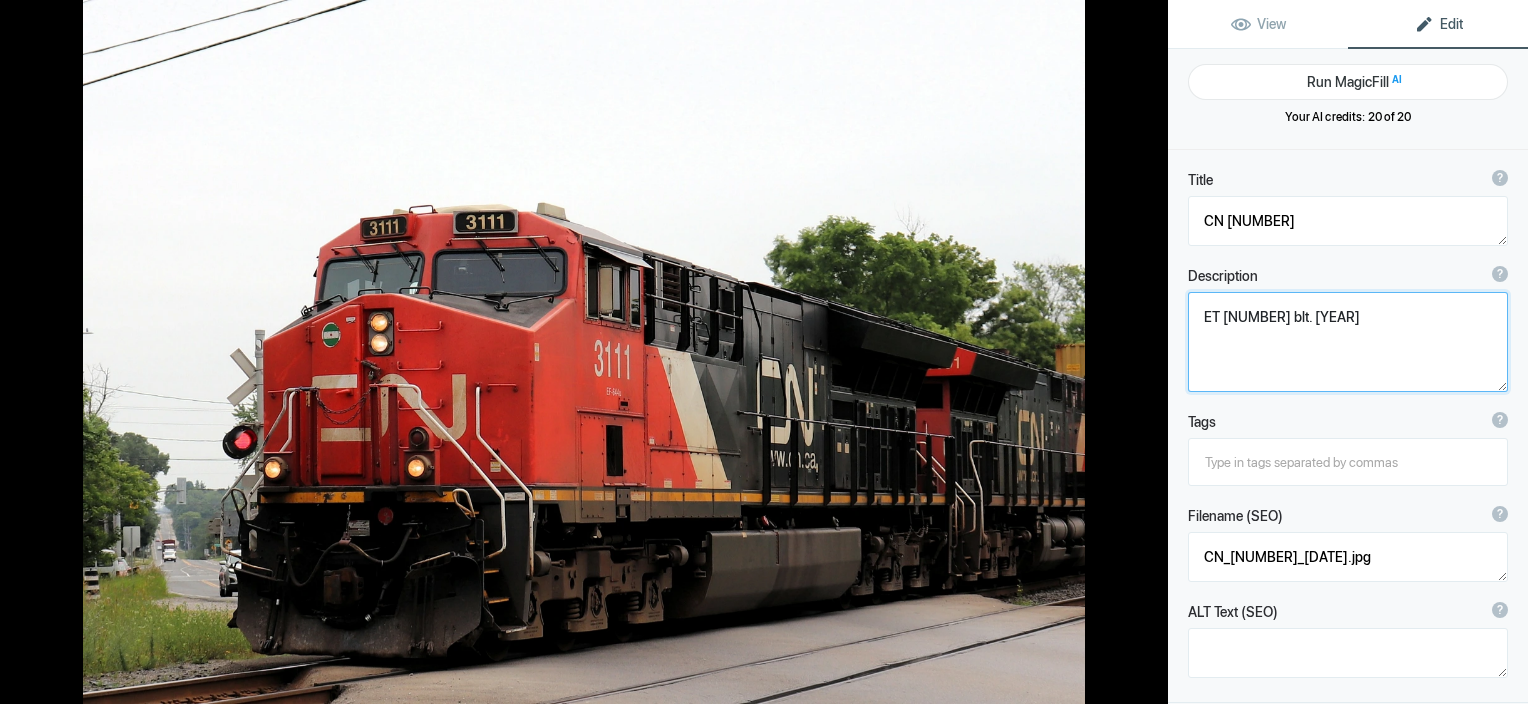 type on "ET 44AC blt. [YEAR]." 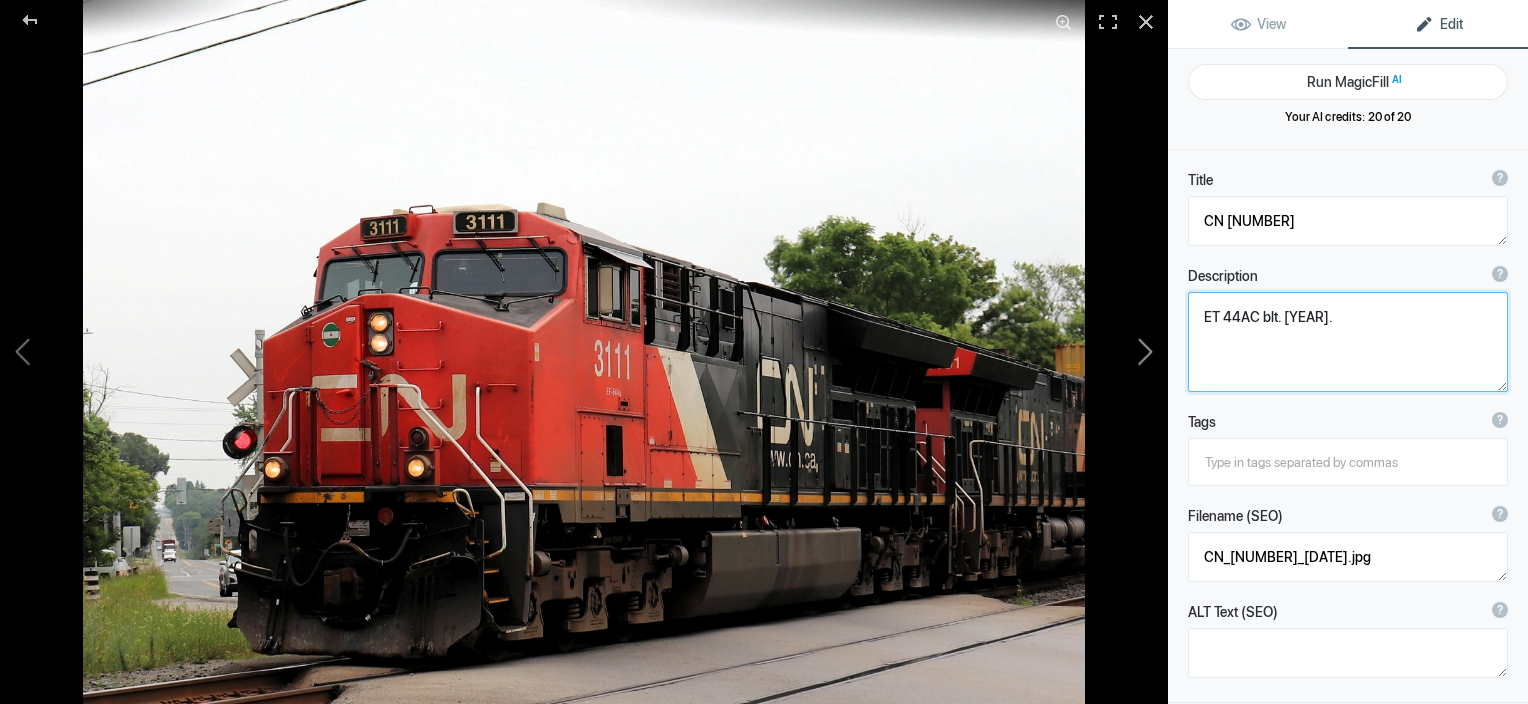 click 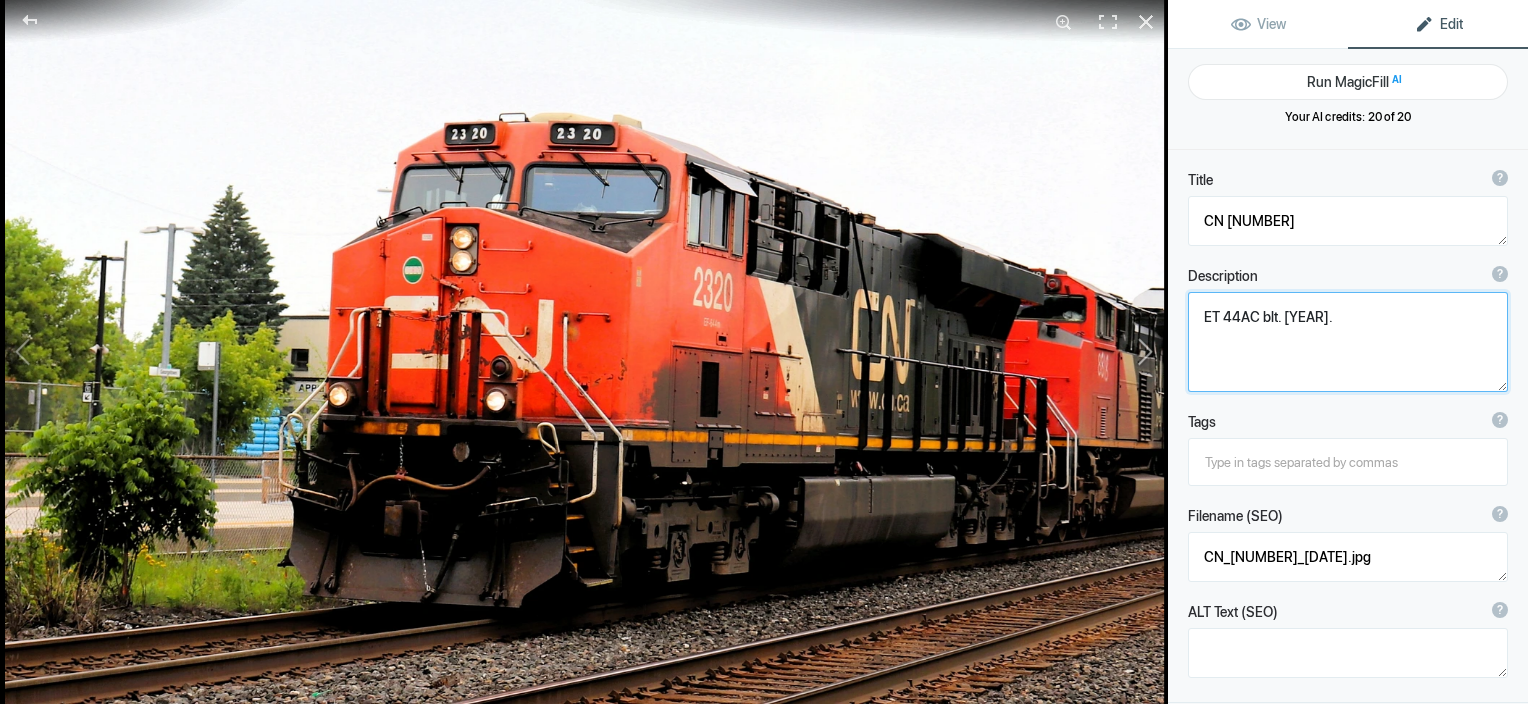 type on "06_27_25 CN2320" 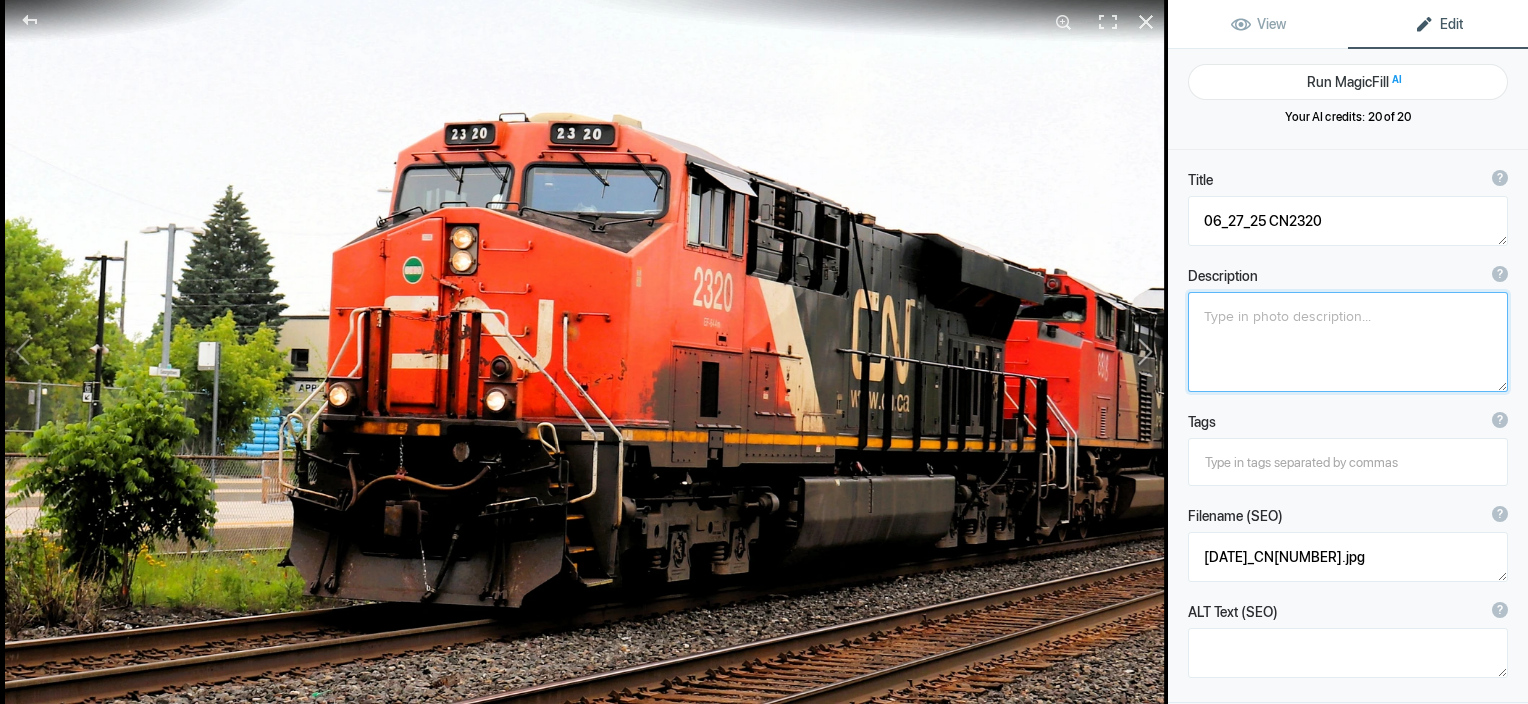 click 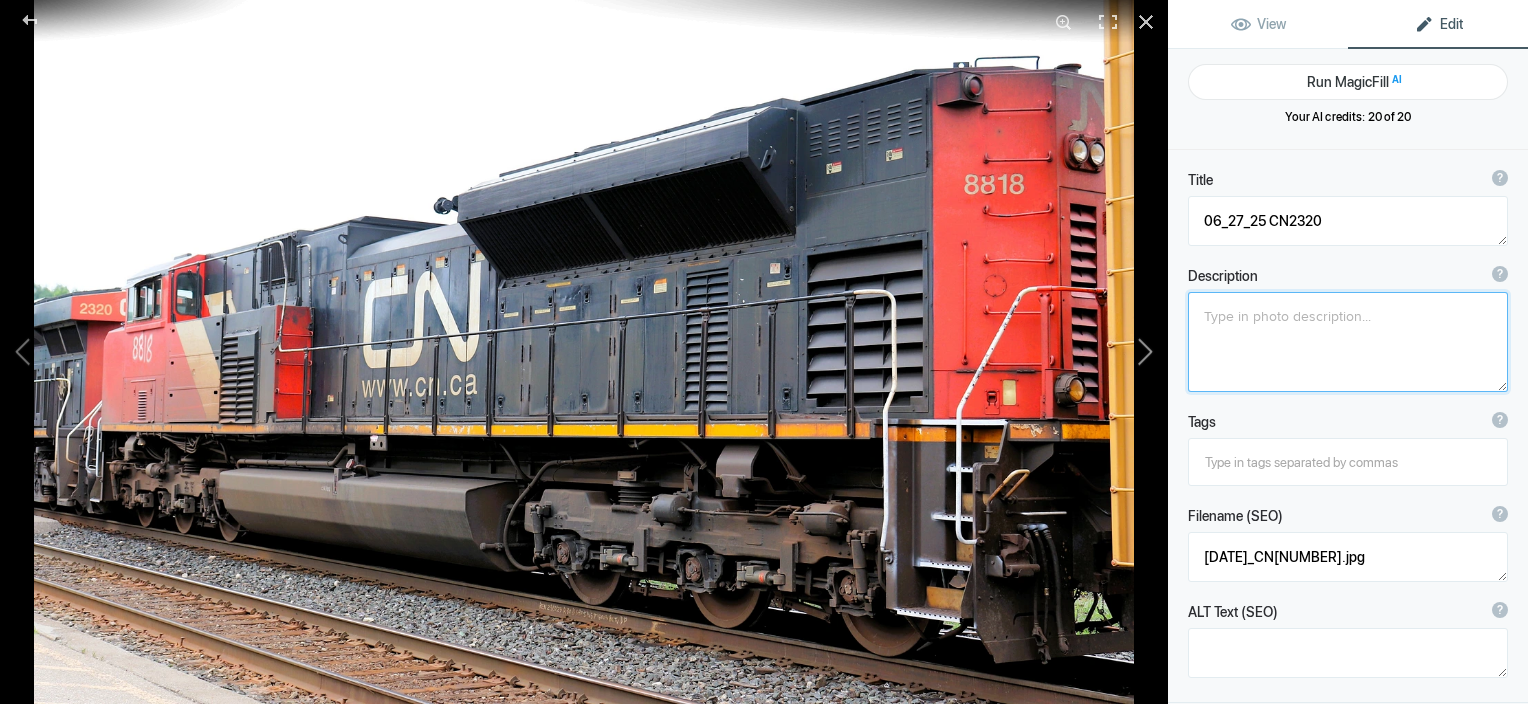 type on "[DATE] CN [NUMBER]" 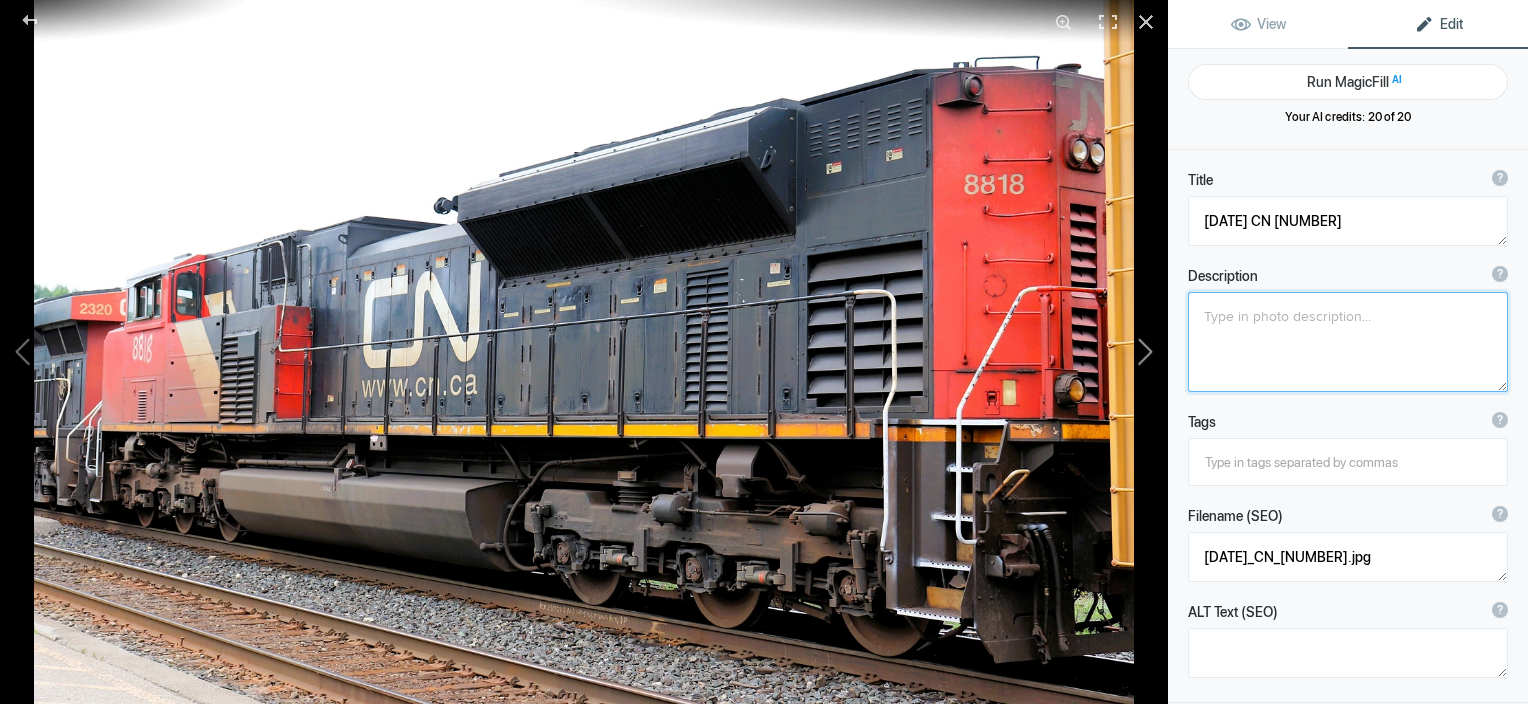 click 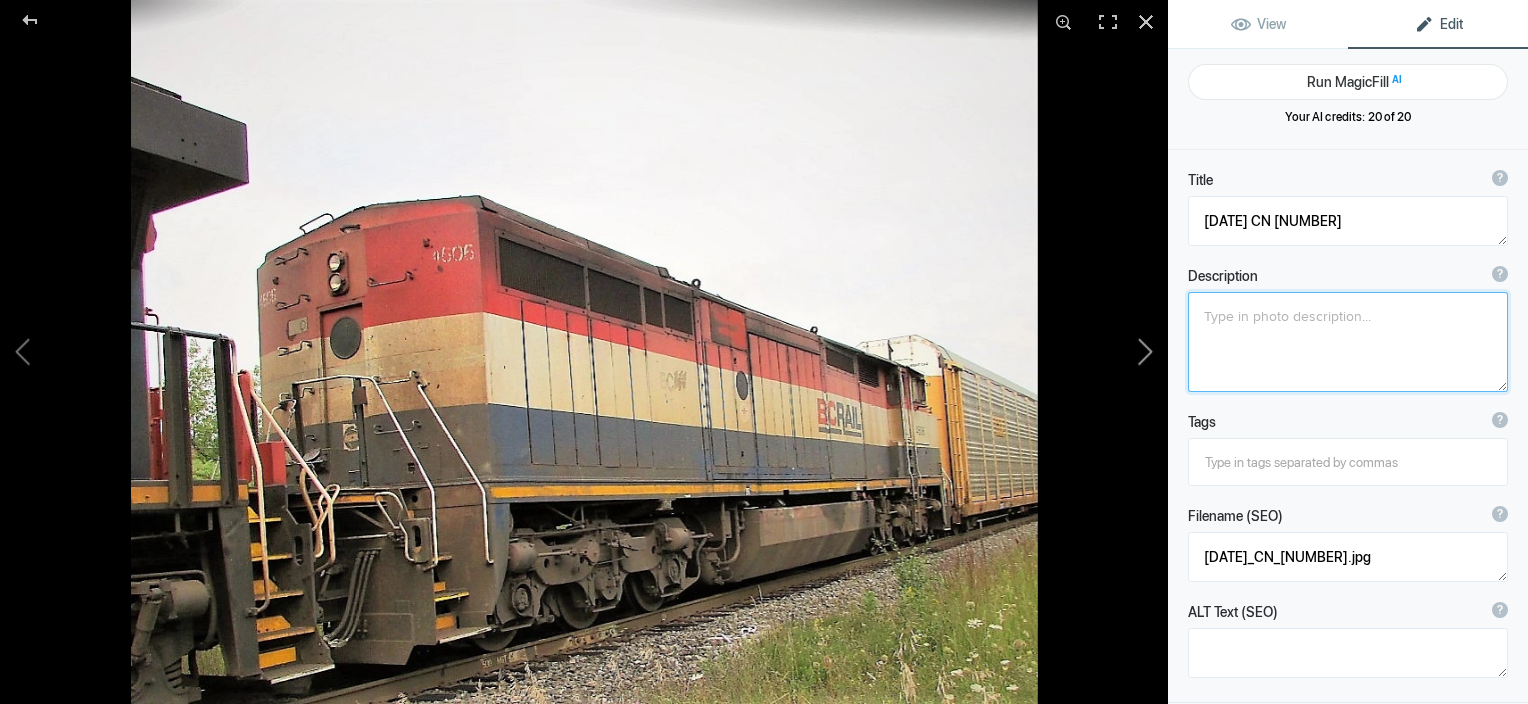 type on "BCOL 4606" 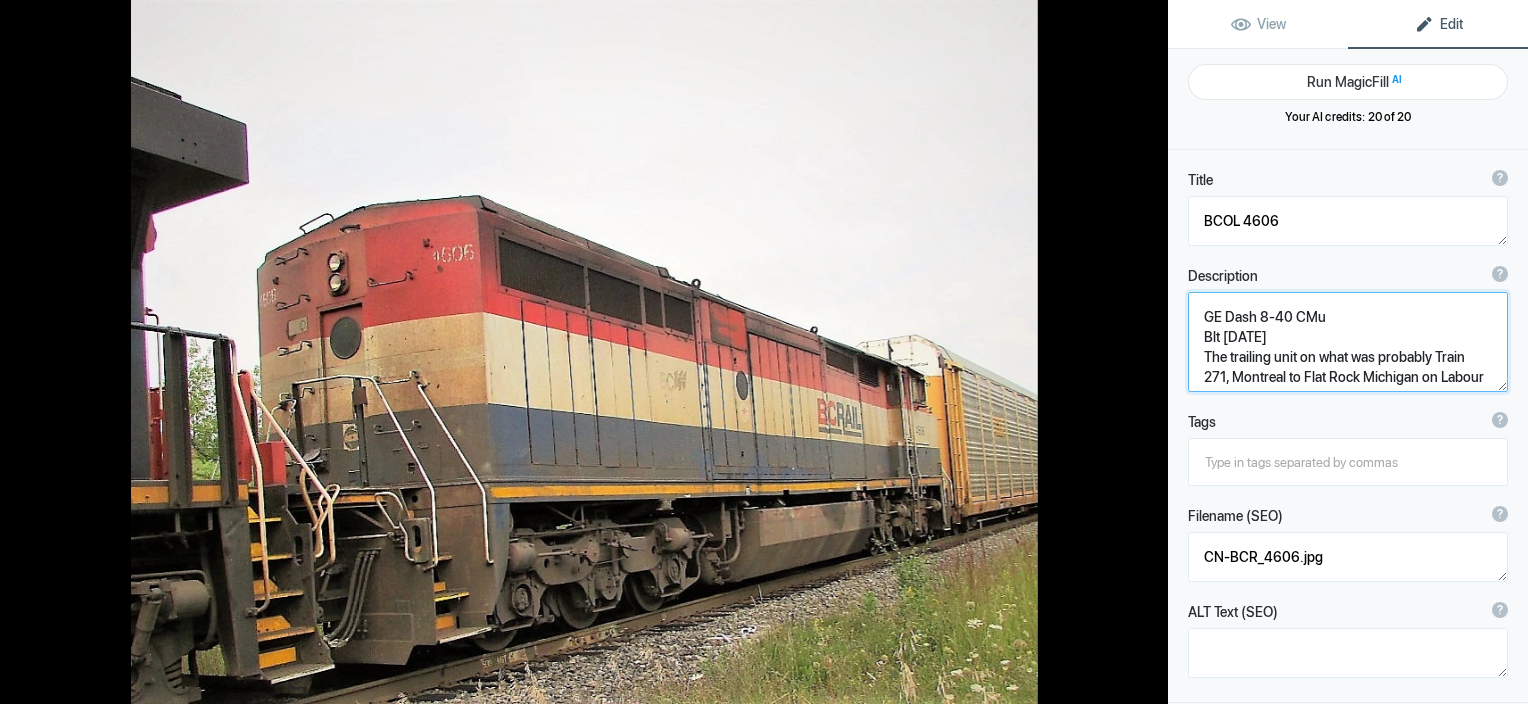 scroll, scrollTop: 74, scrollLeft: 0, axis: vertical 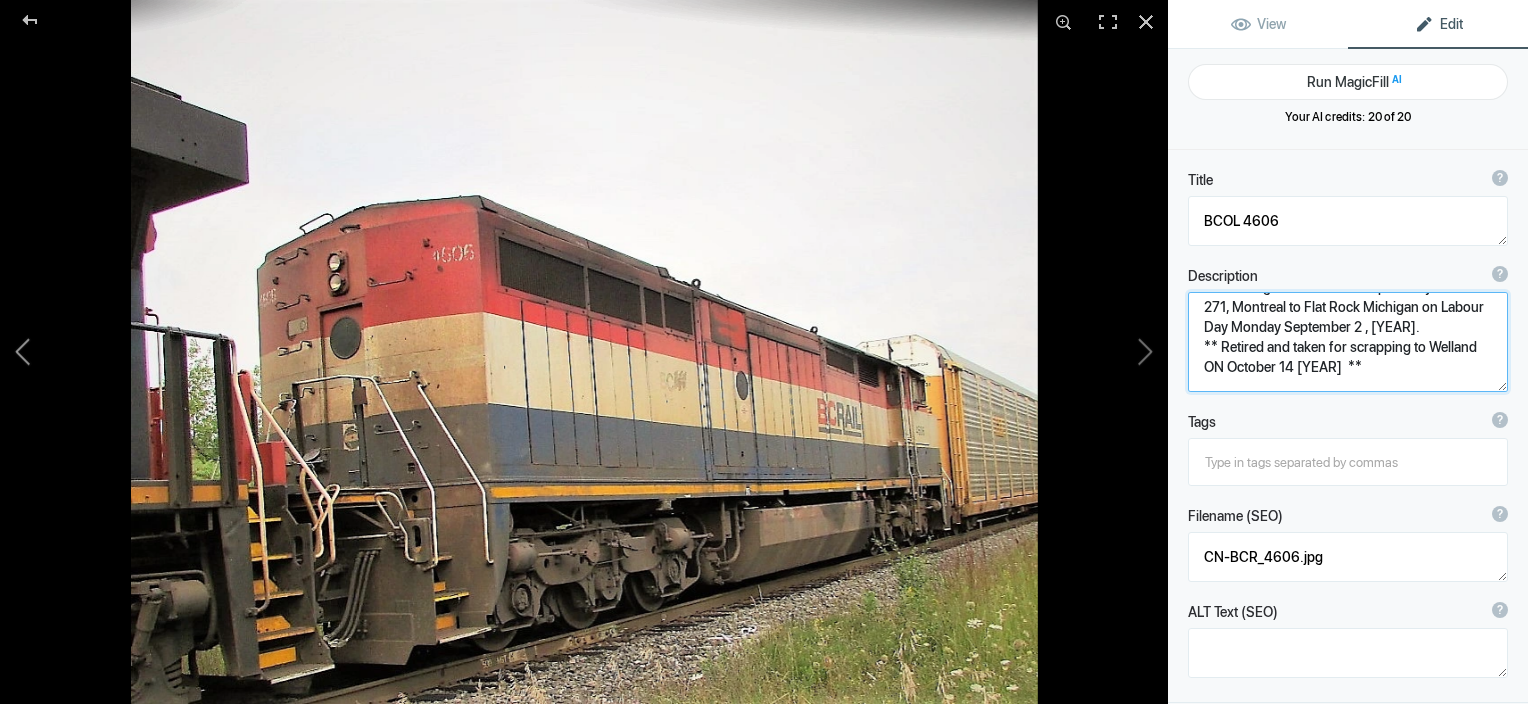 click 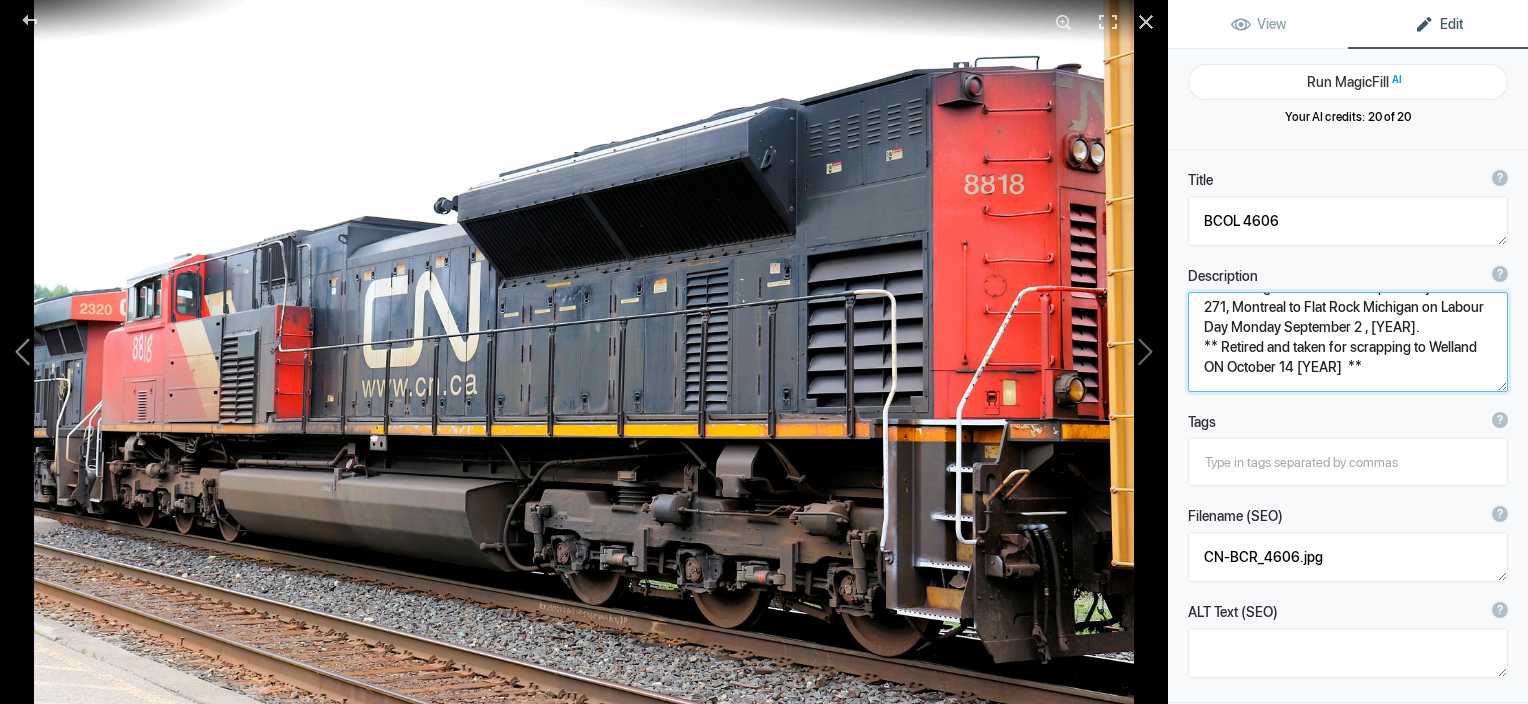 type on "[DATE] CN [NUMBER]" 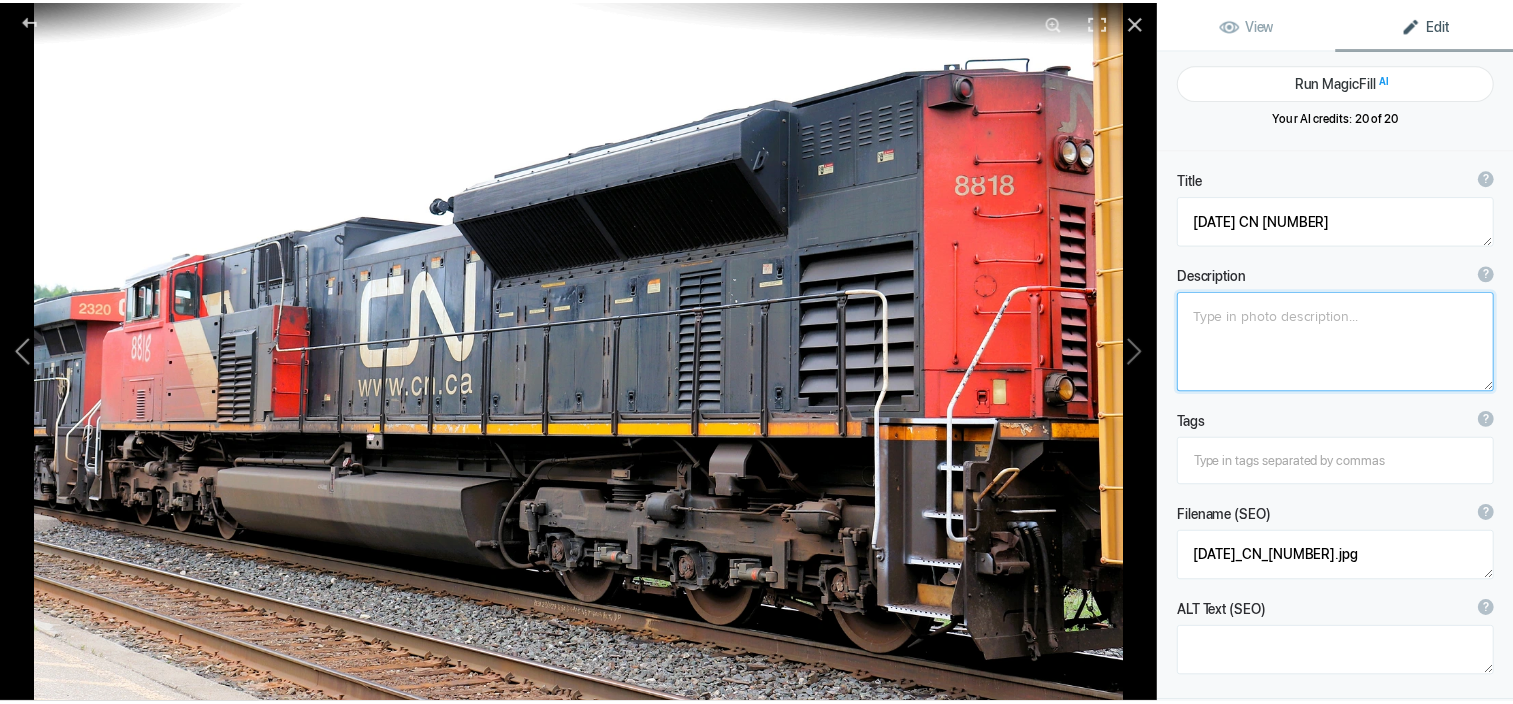 scroll, scrollTop: 0, scrollLeft: 0, axis: both 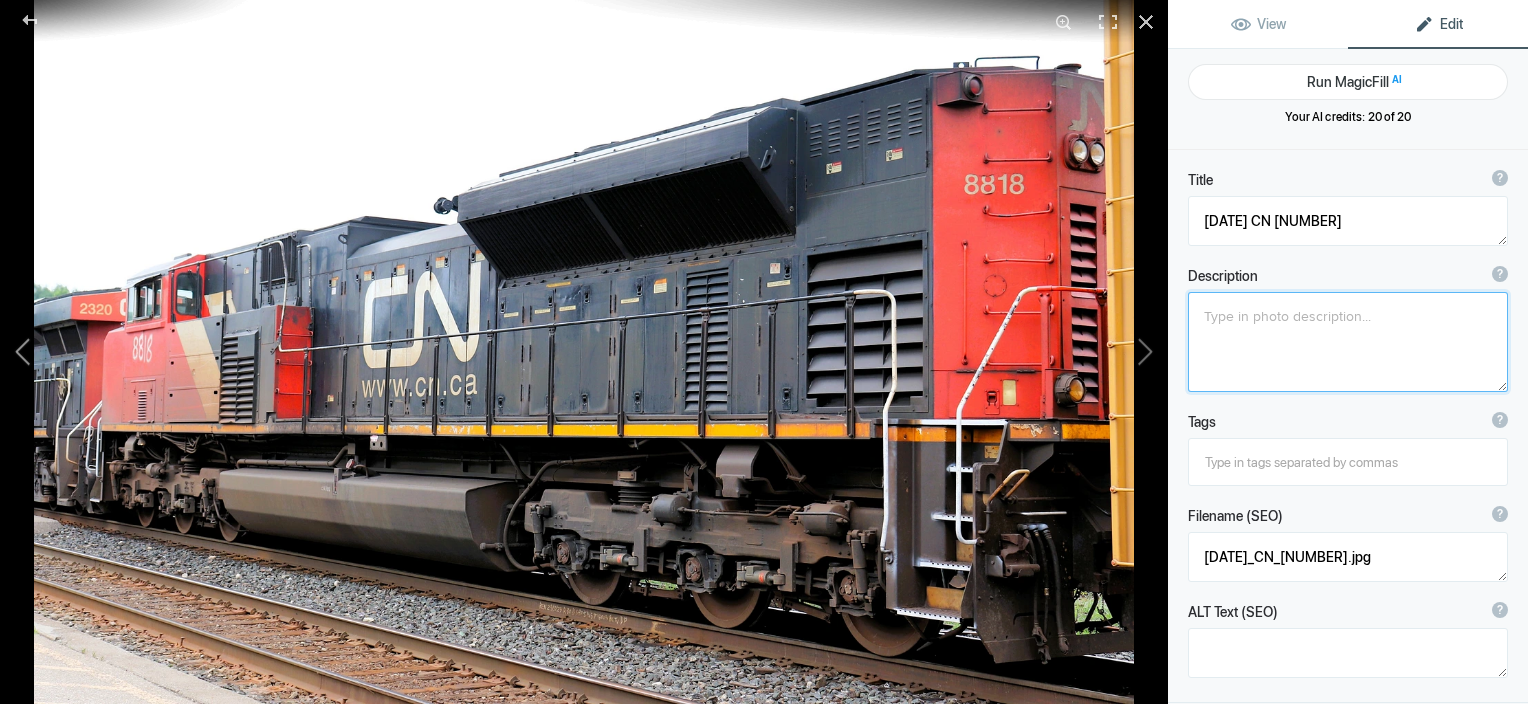 click 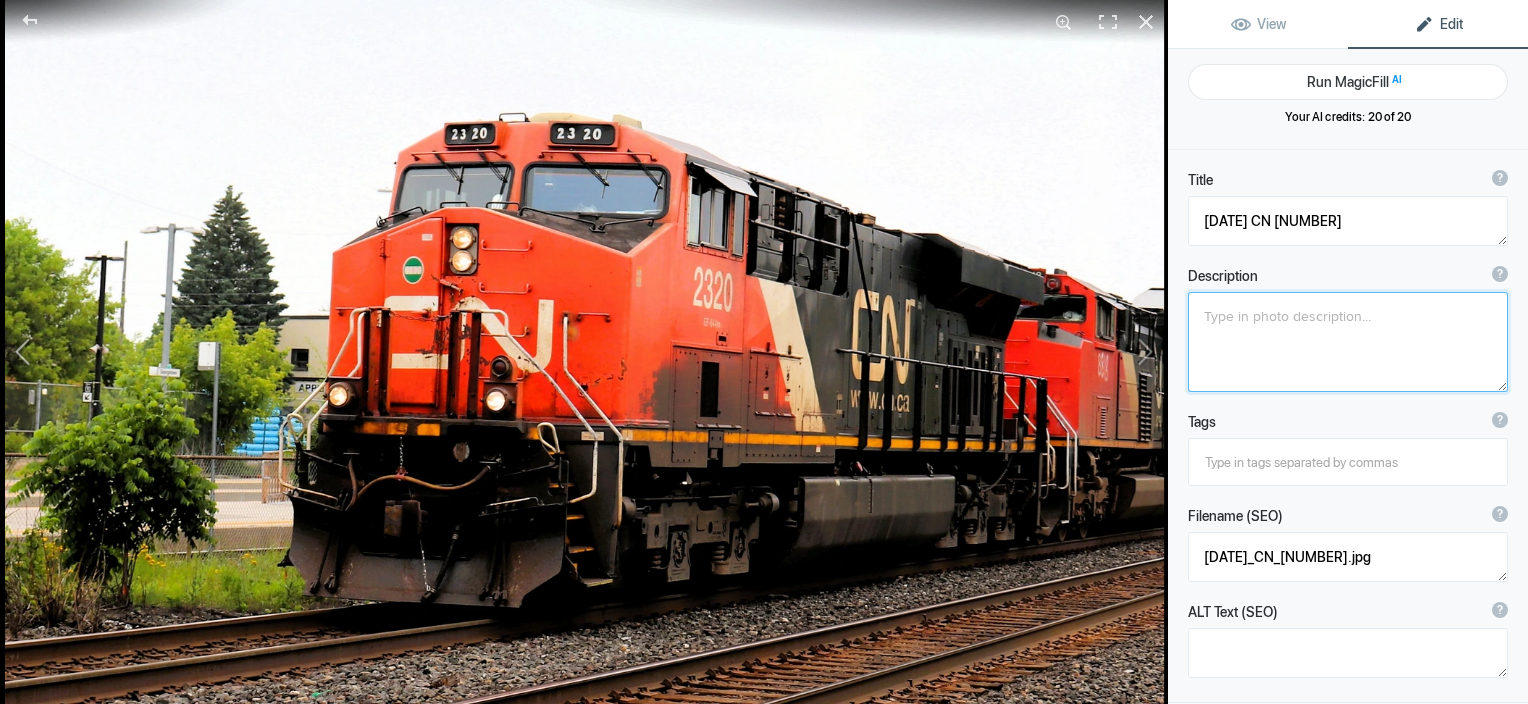 type on "06_27_25 CN2320" 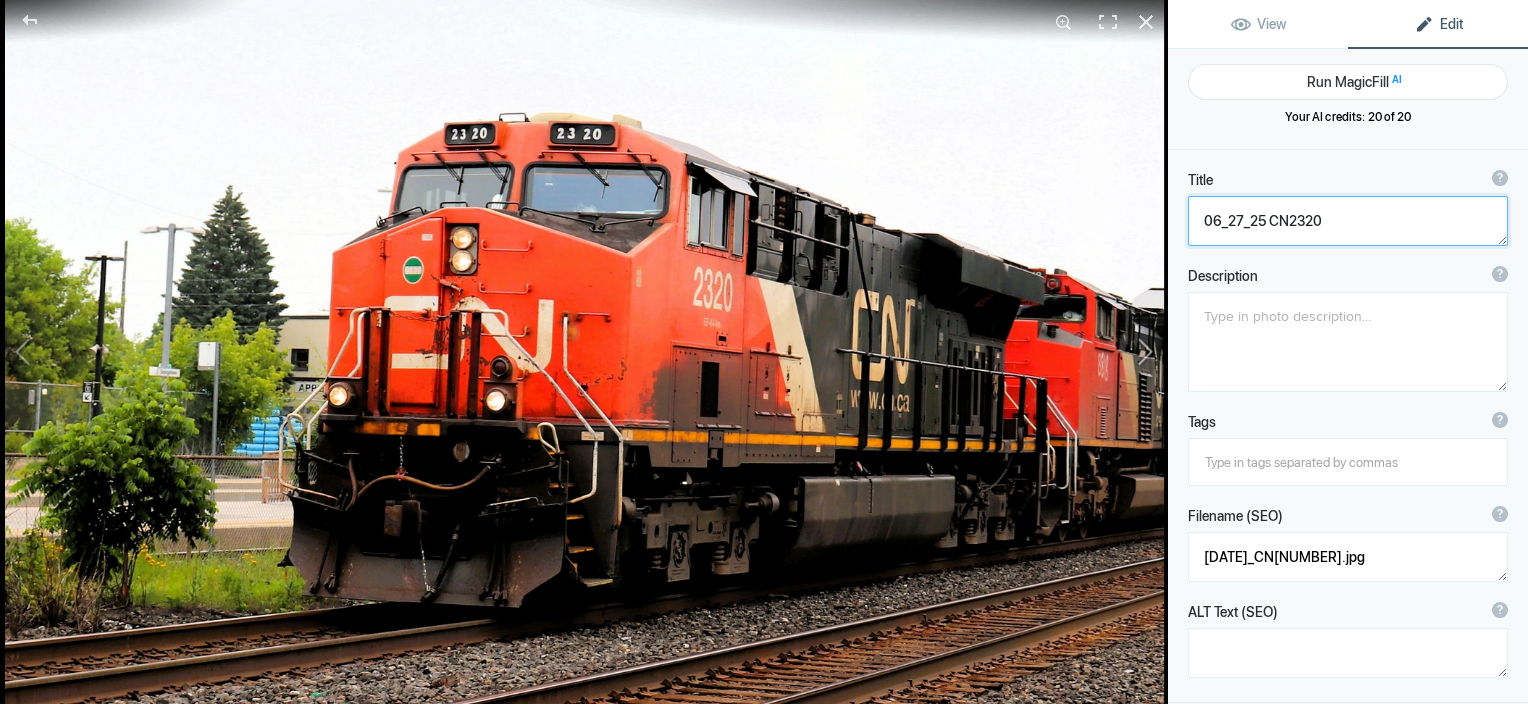 drag, startPoint x: 1267, startPoint y: 217, endPoint x: 1135, endPoint y: 226, distance: 132.30646 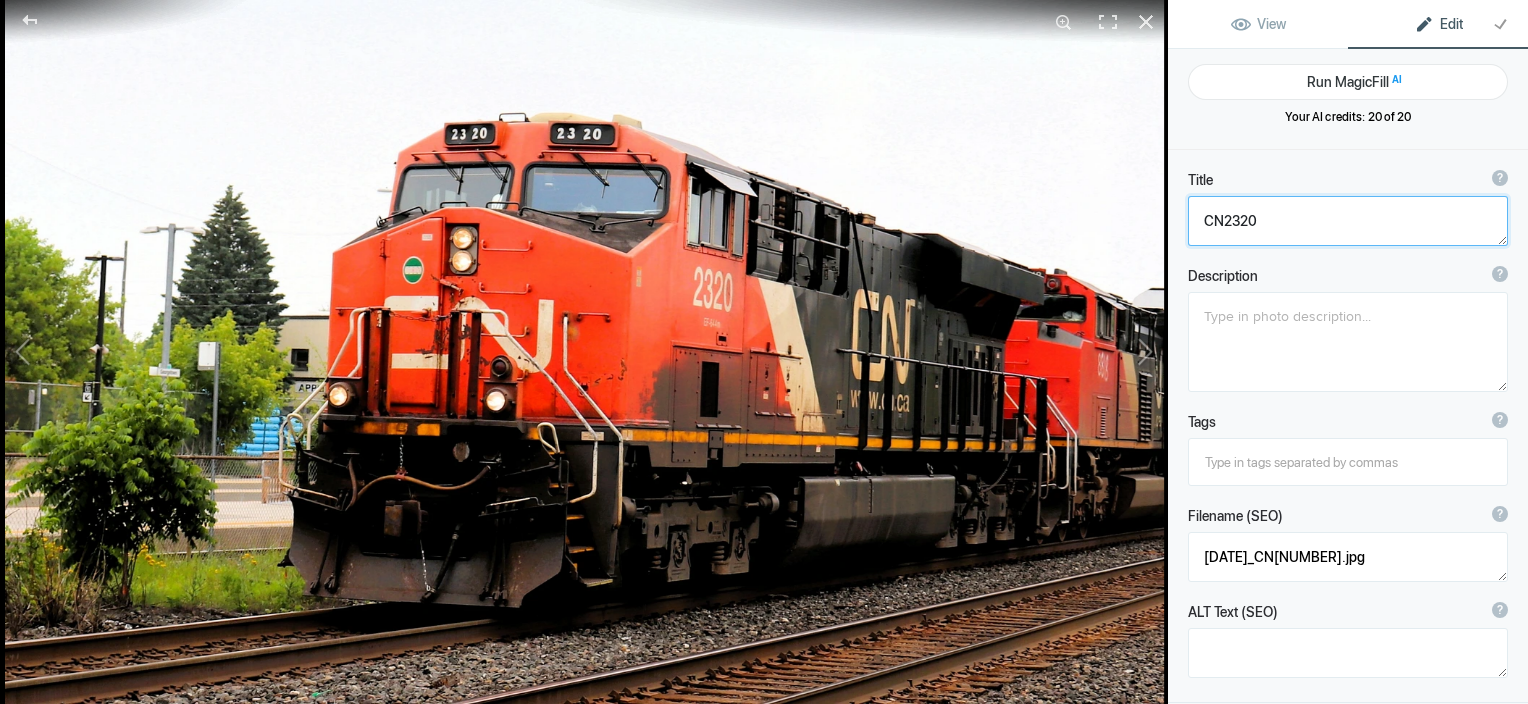 type on "CN2320" 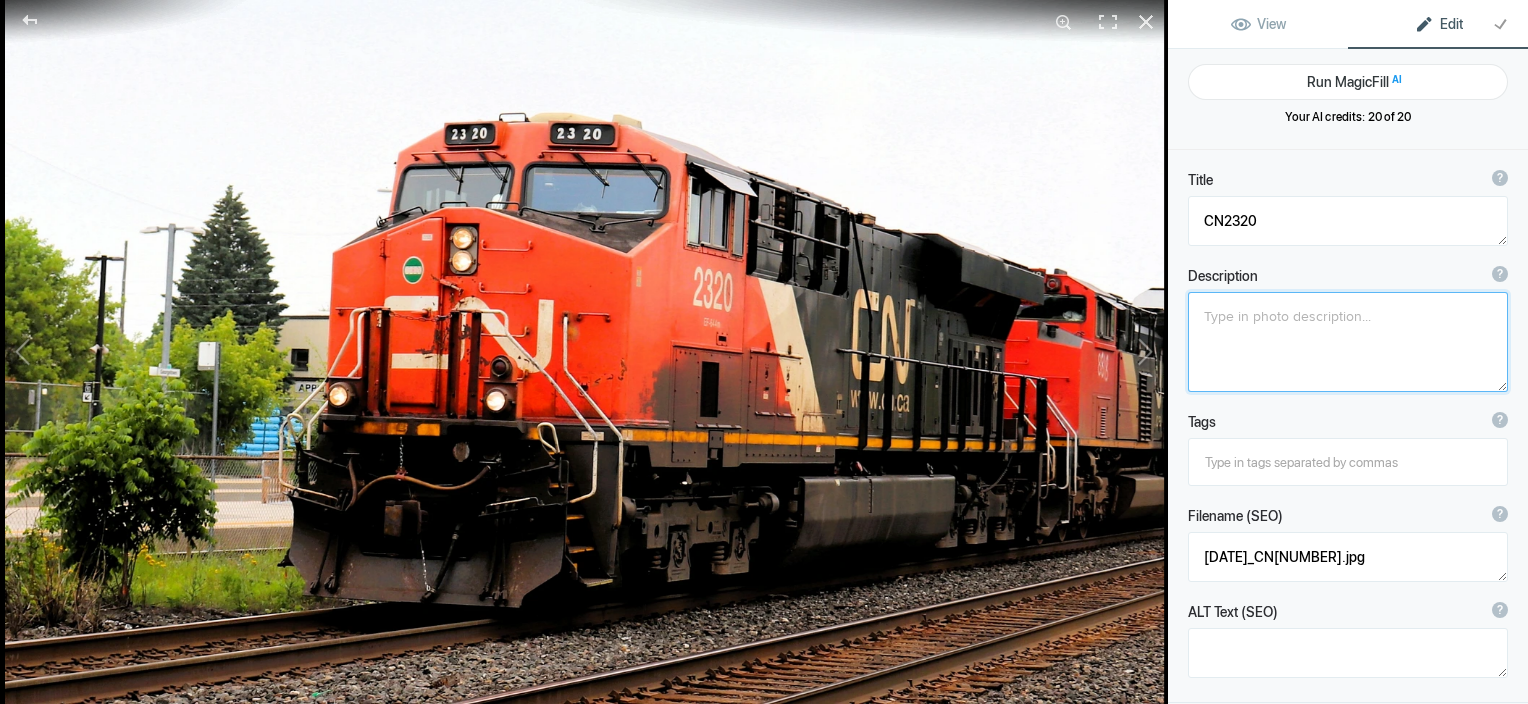 click 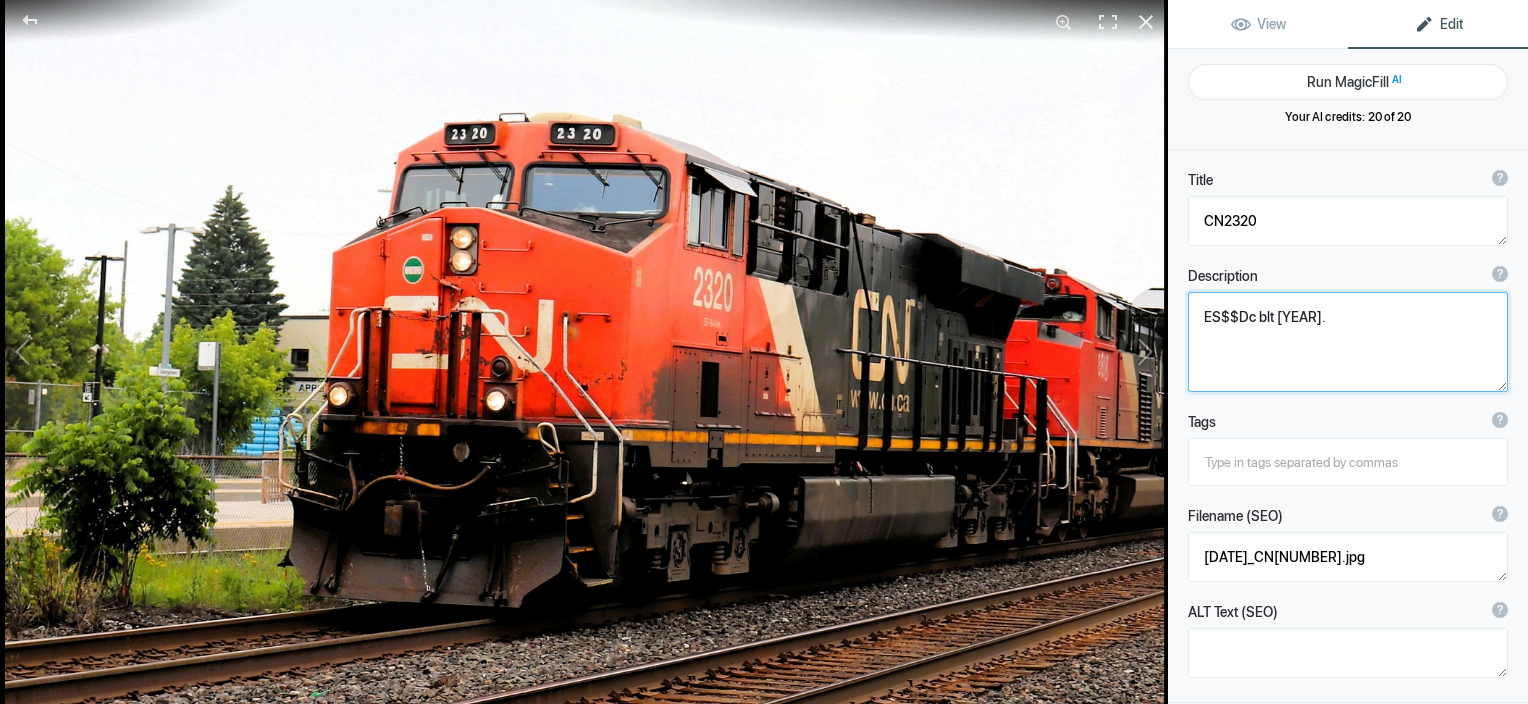 click 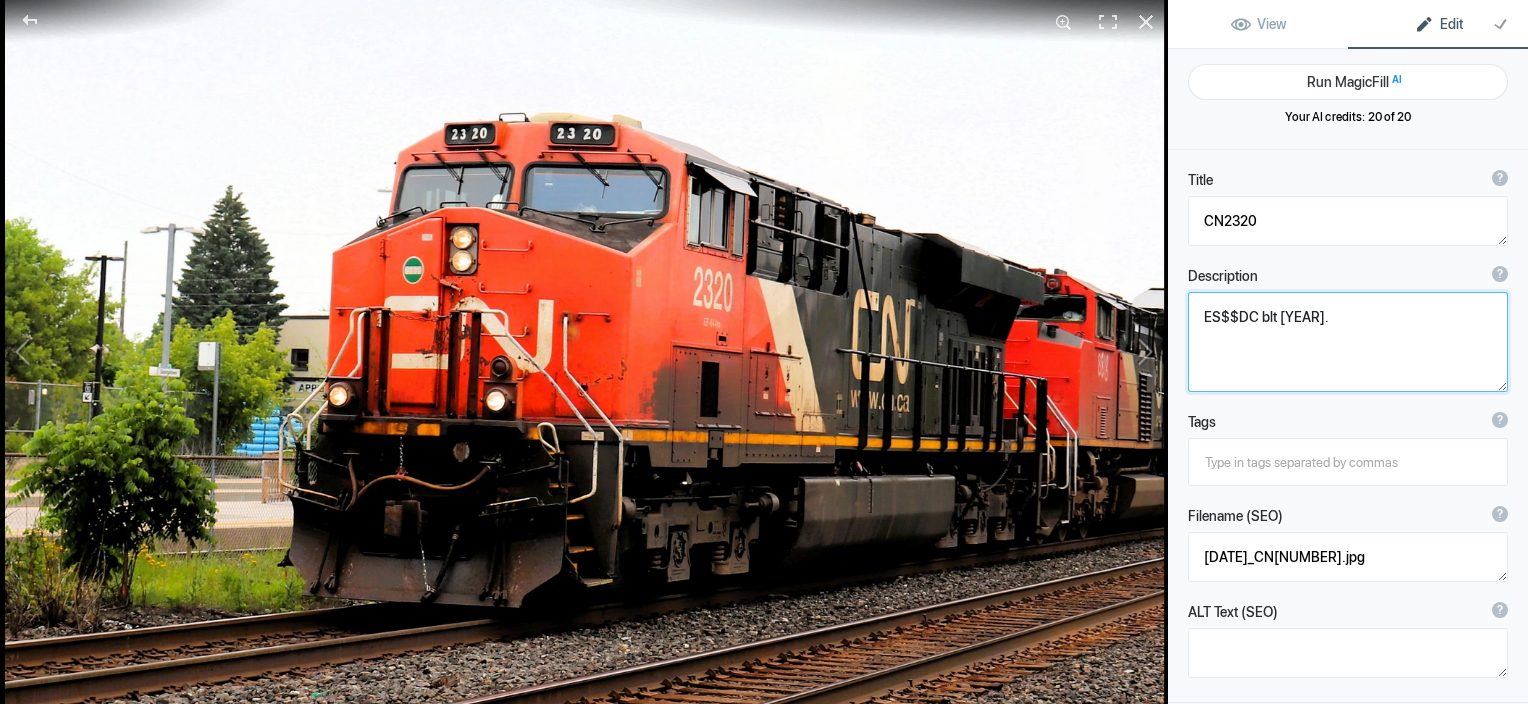 click 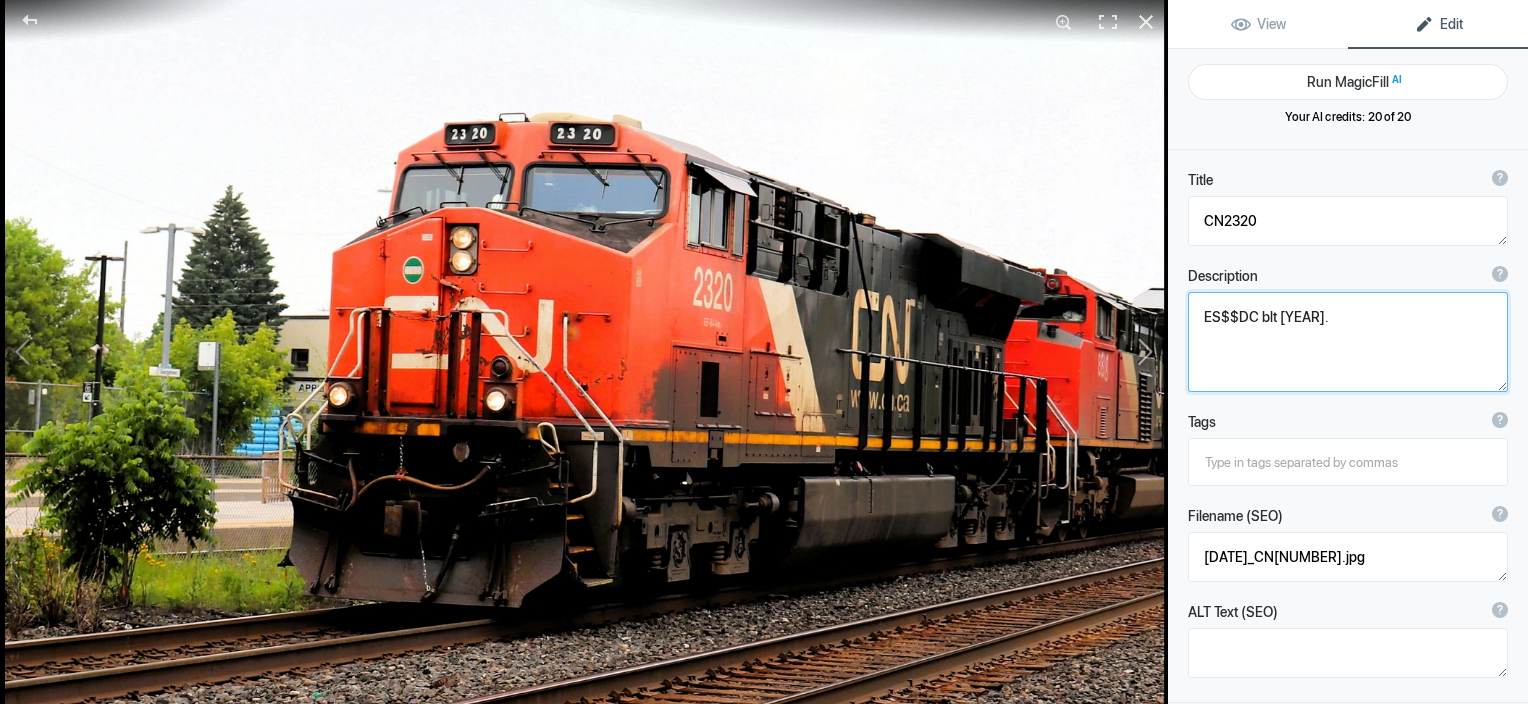 click 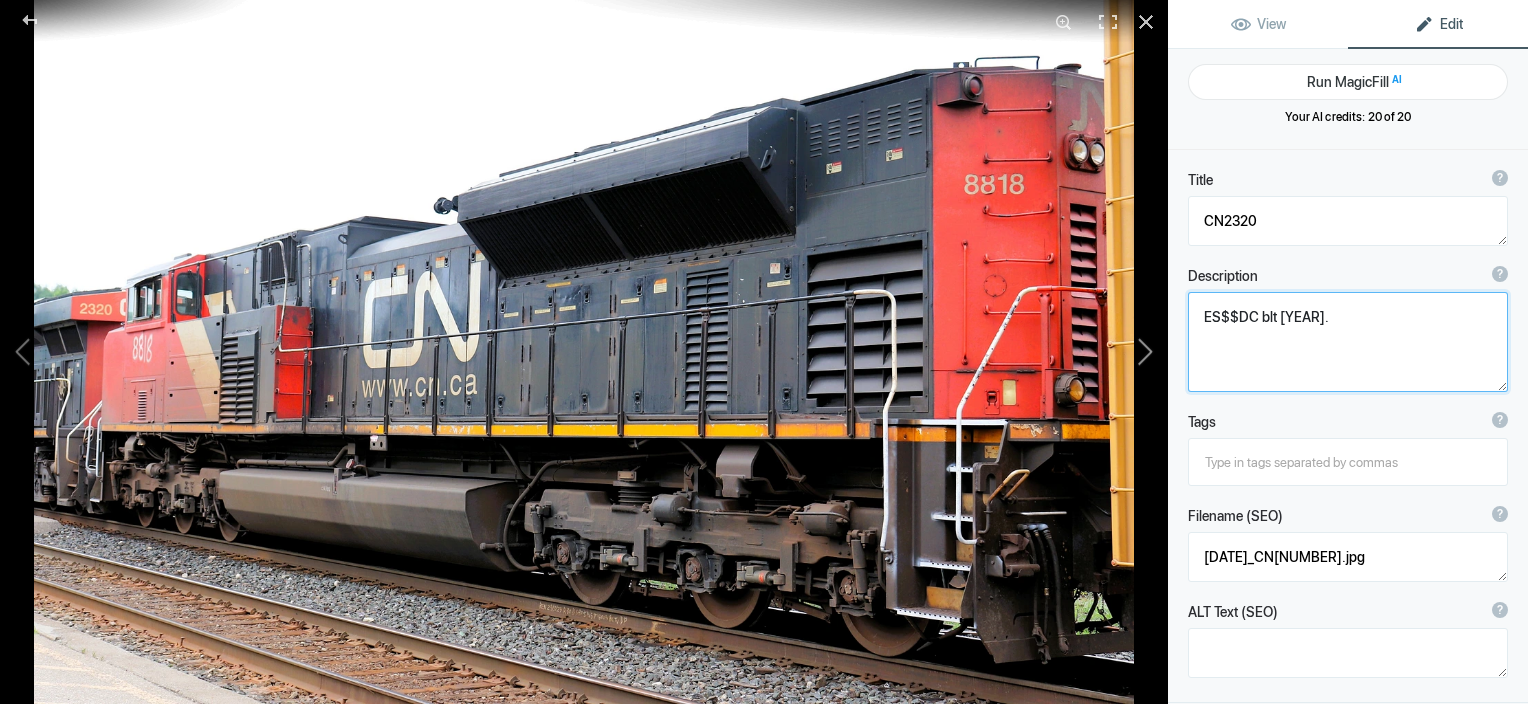 type on "[DATE] CN [NUMBER]" 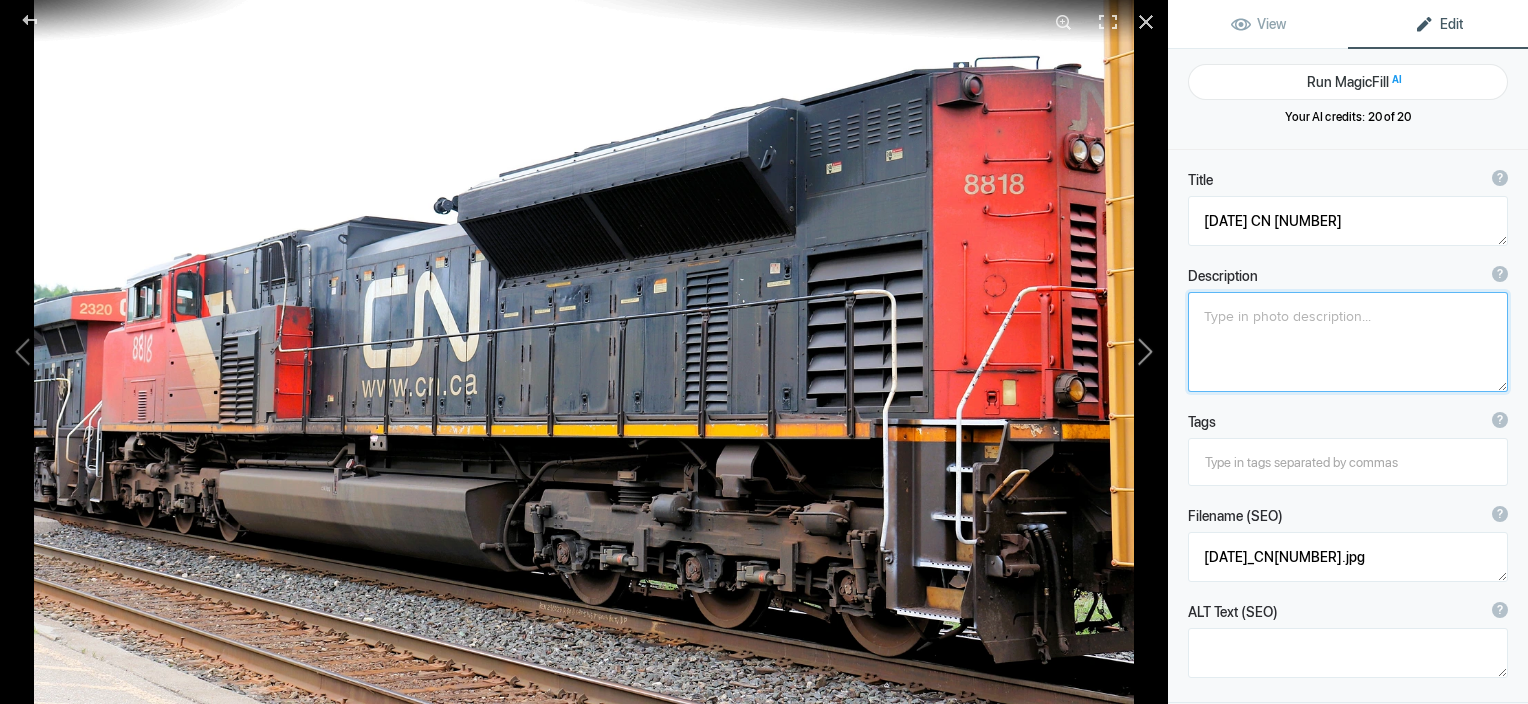 type on "[DATE]_CN_[NUMBER].jpg" 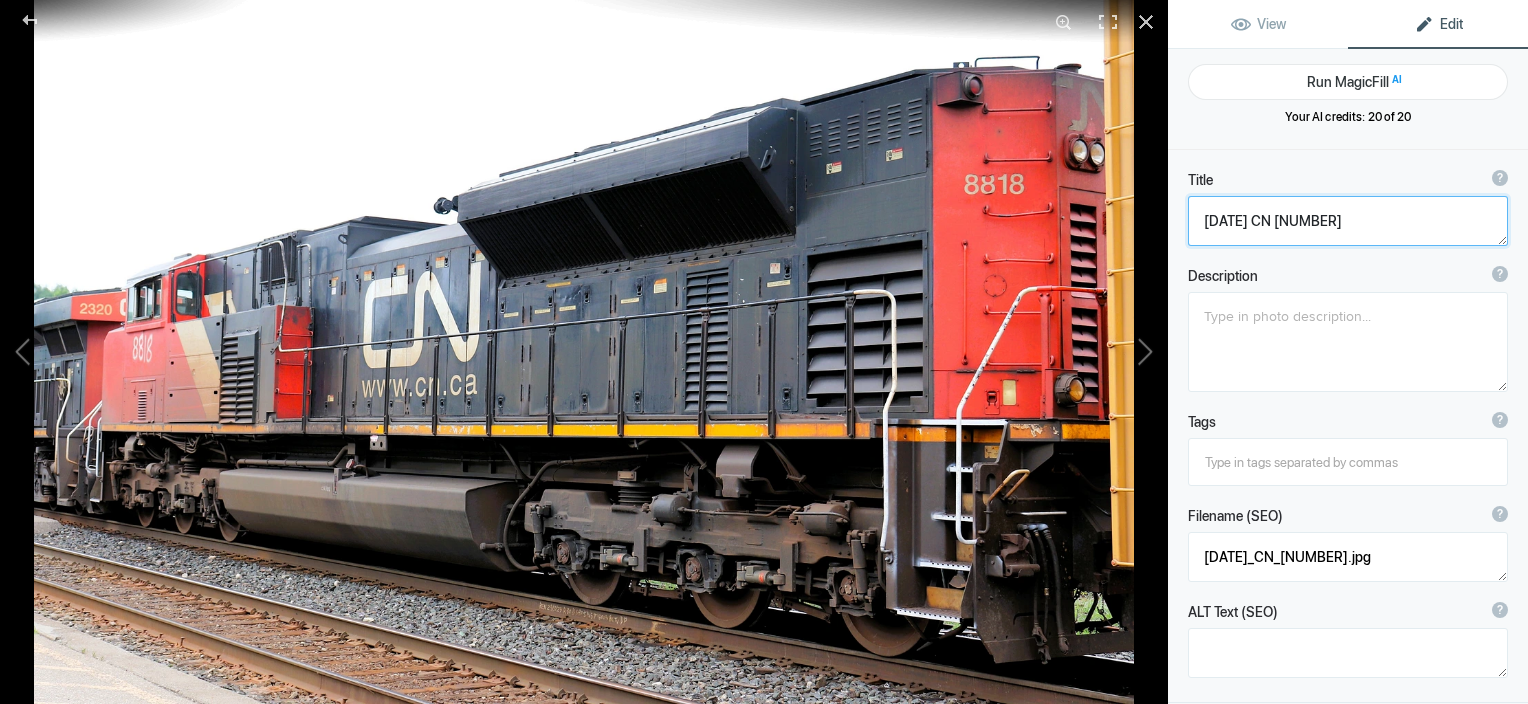 drag, startPoint x: 1270, startPoint y: 214, endPoint x: 1204, endPoint y: 221, distance: 66.37017 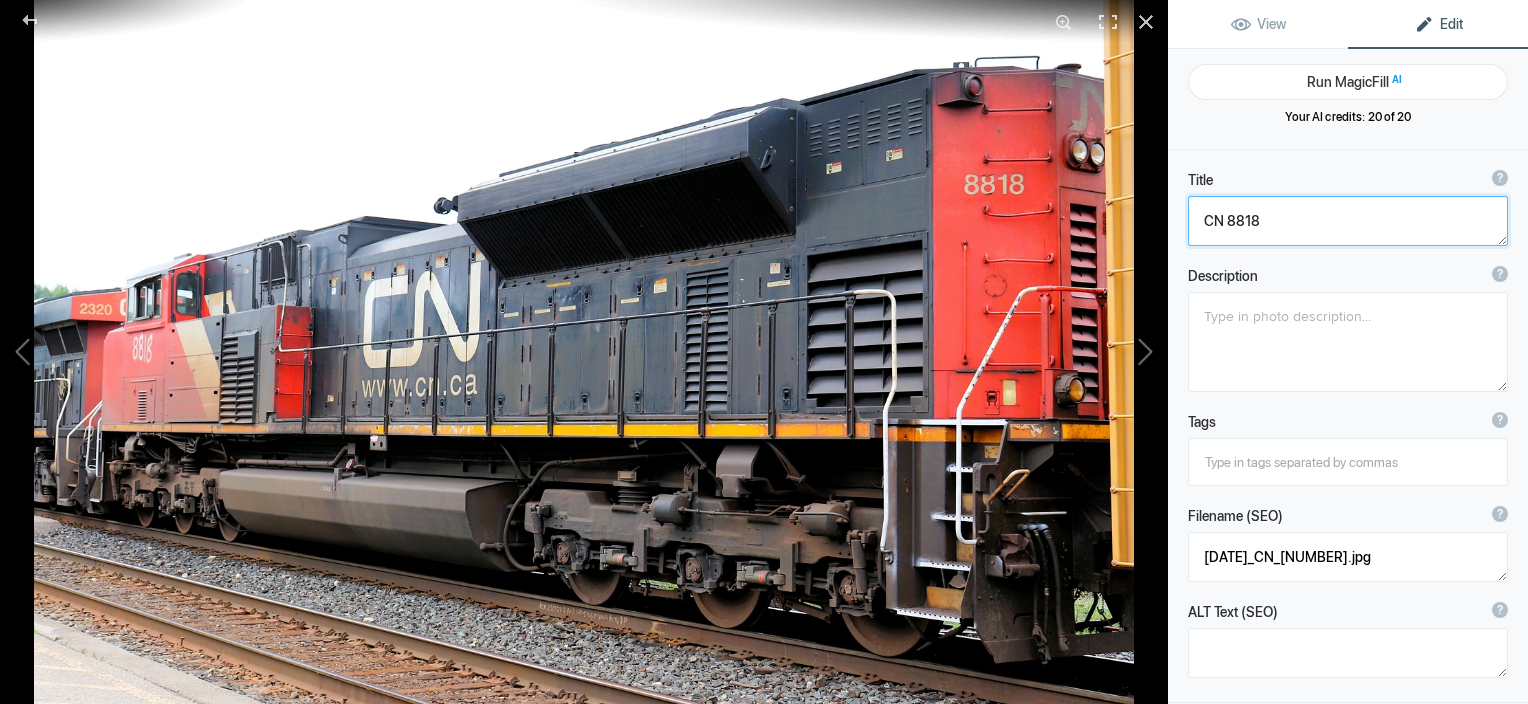 type on "CN 8818" 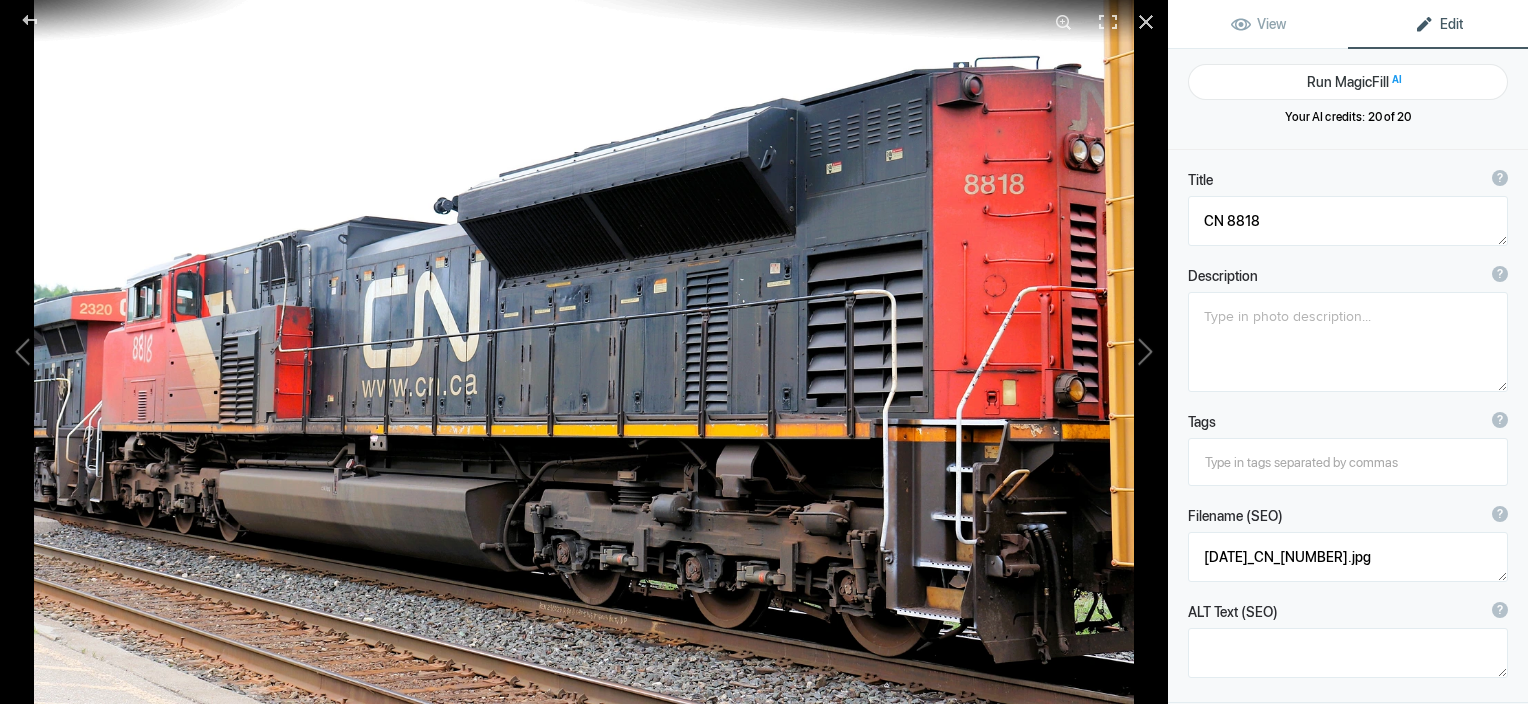 click on "Description" 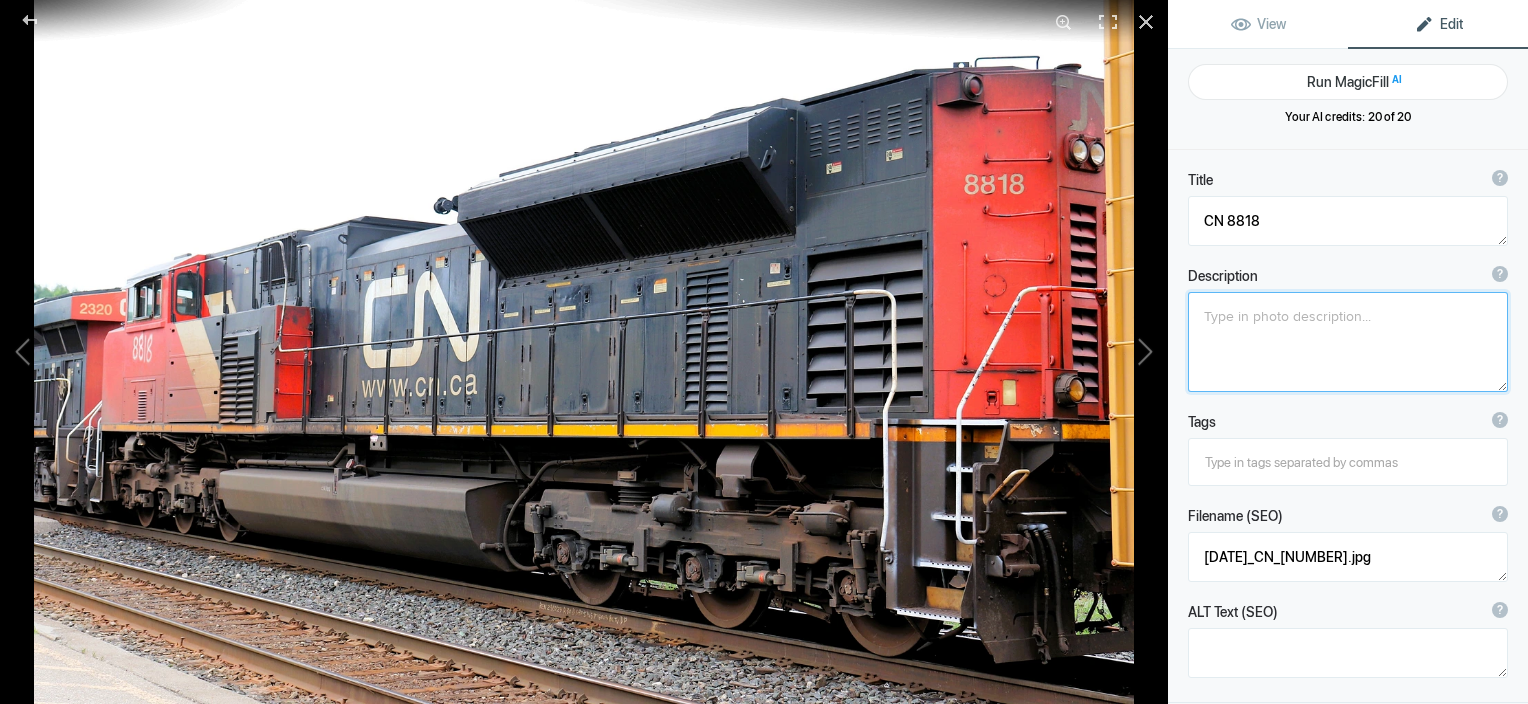 click 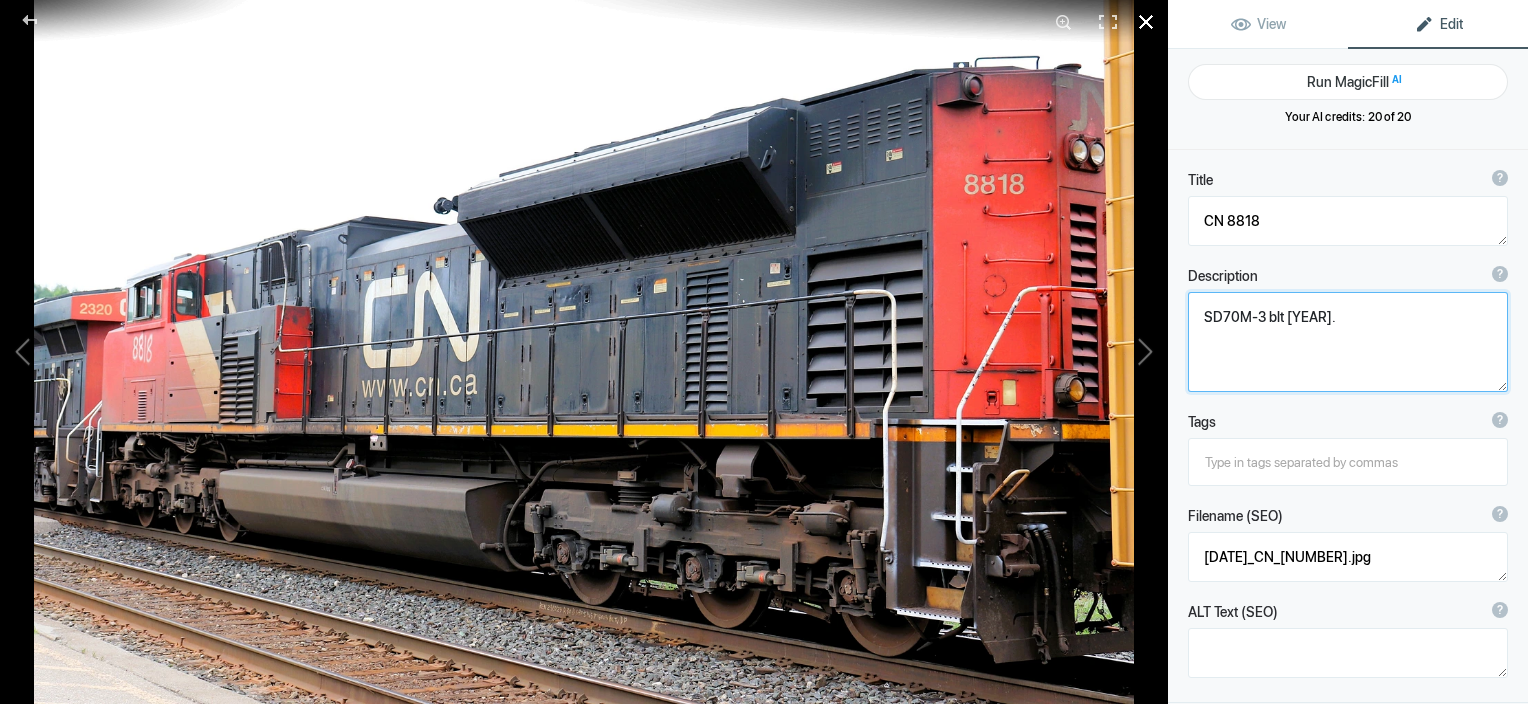 click 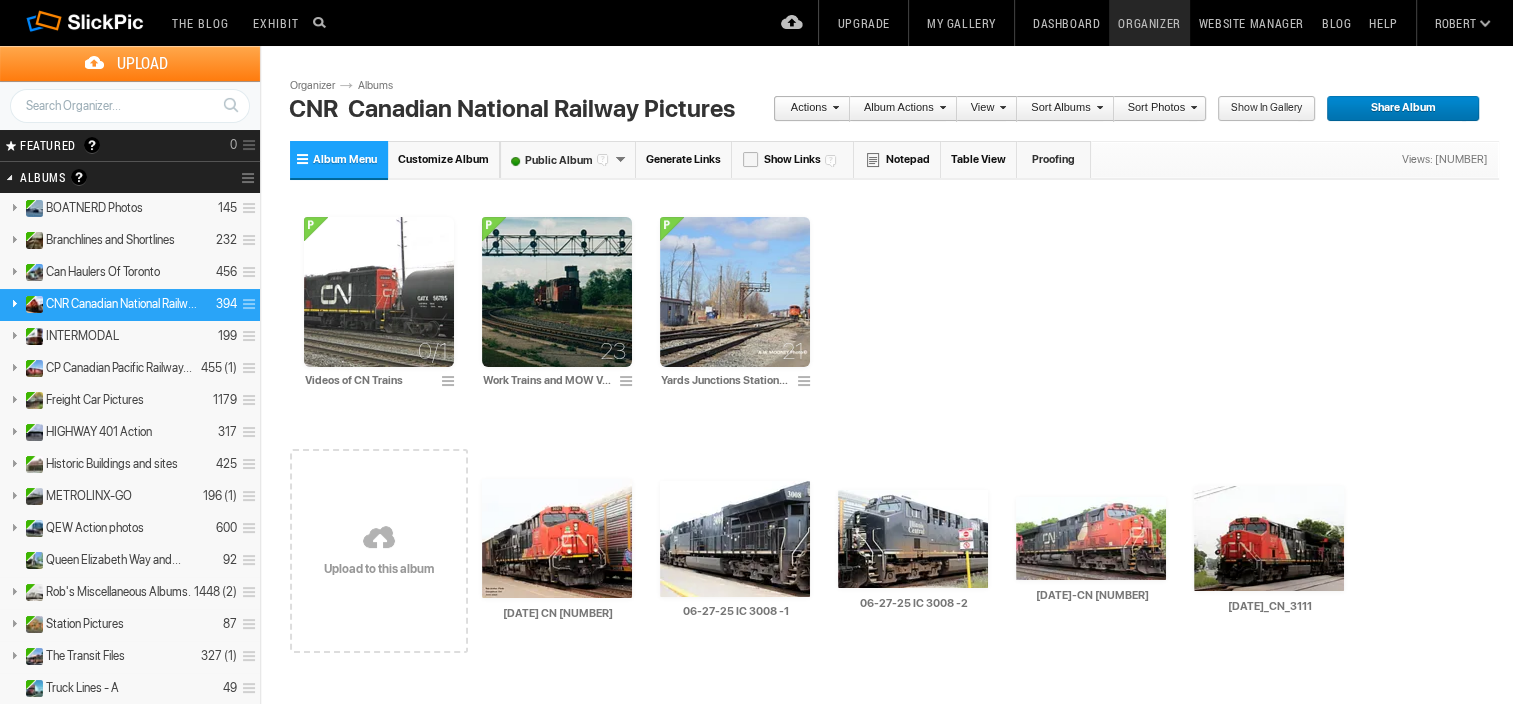 type on "SD70M-3 blt [YEAR]." 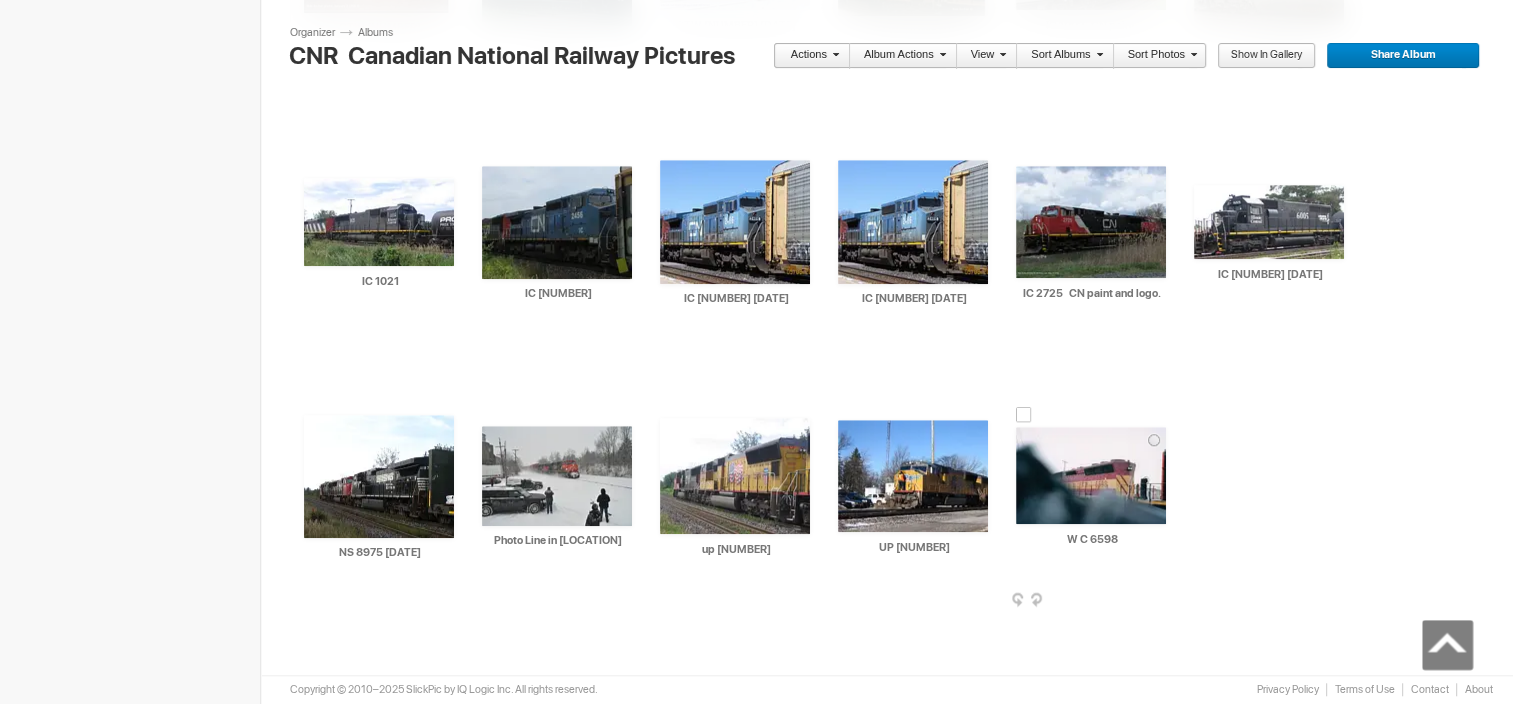 scroll, scrollTop: 14903, scrollLeft: 0, axis: vertical 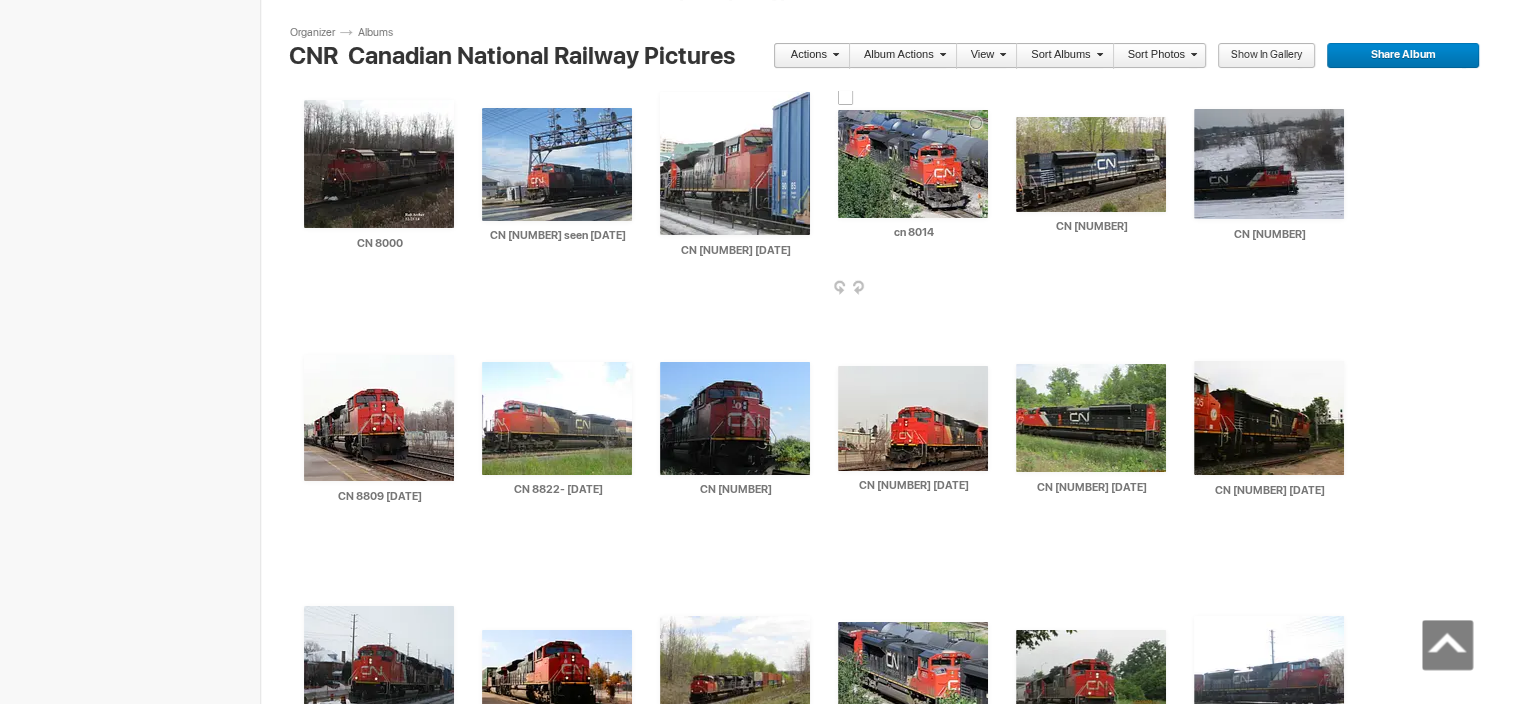 click at bounding box center (913, 164) 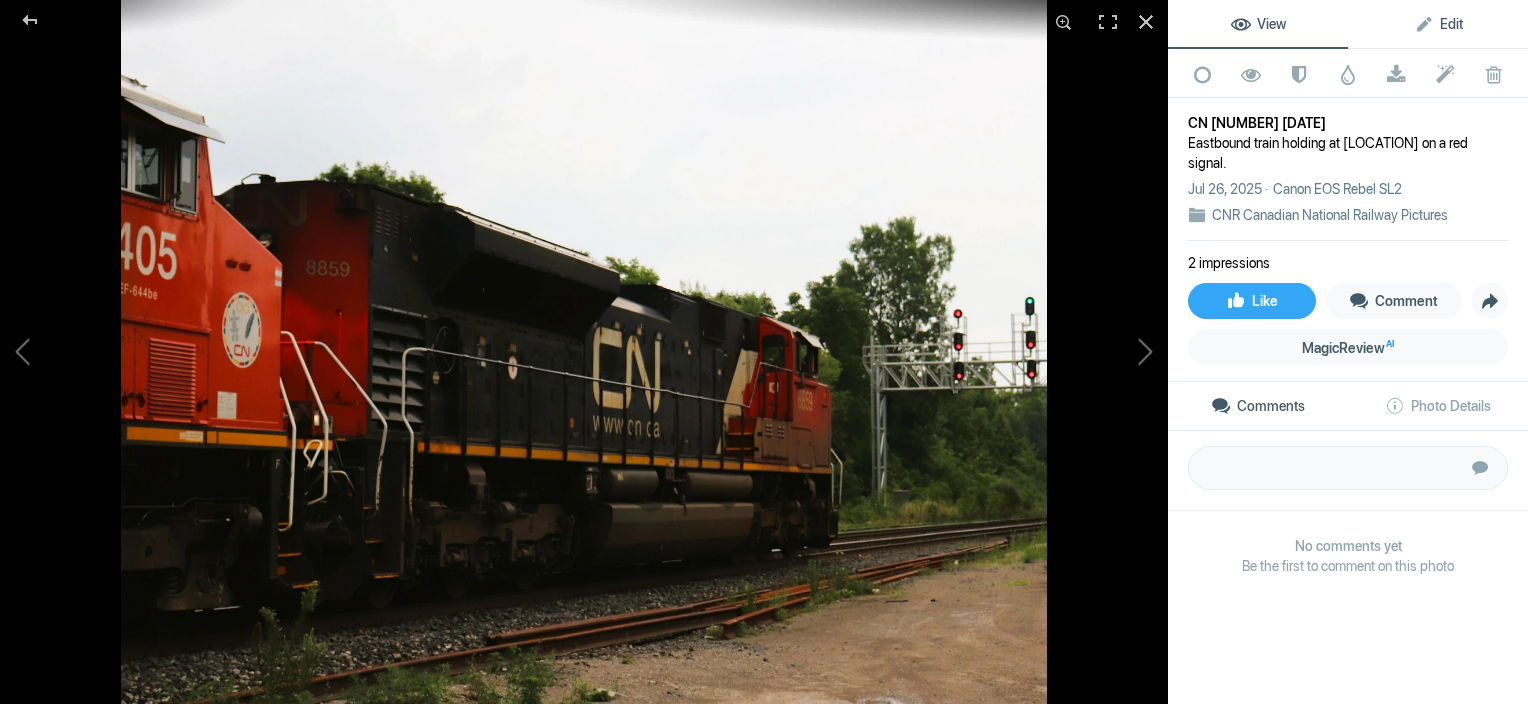 click on "Edit" 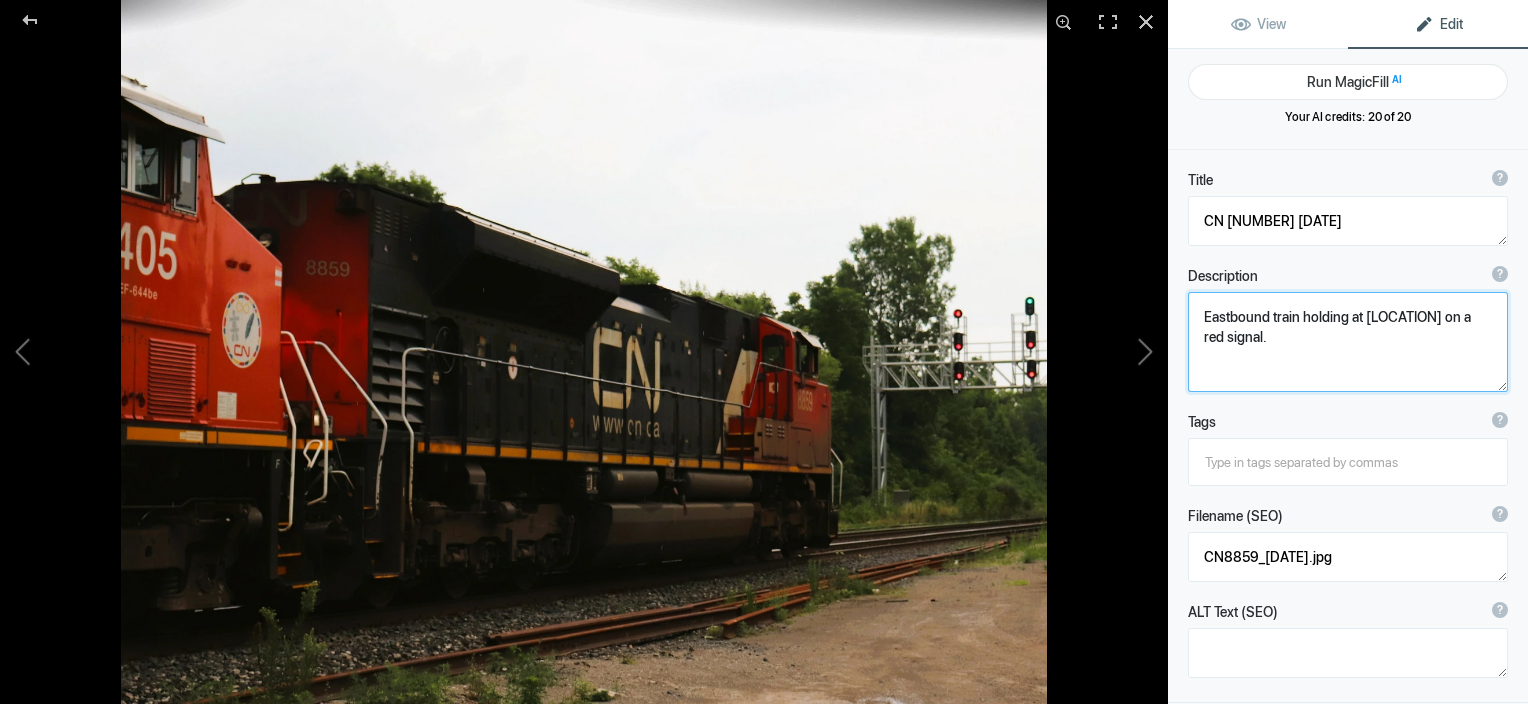 click 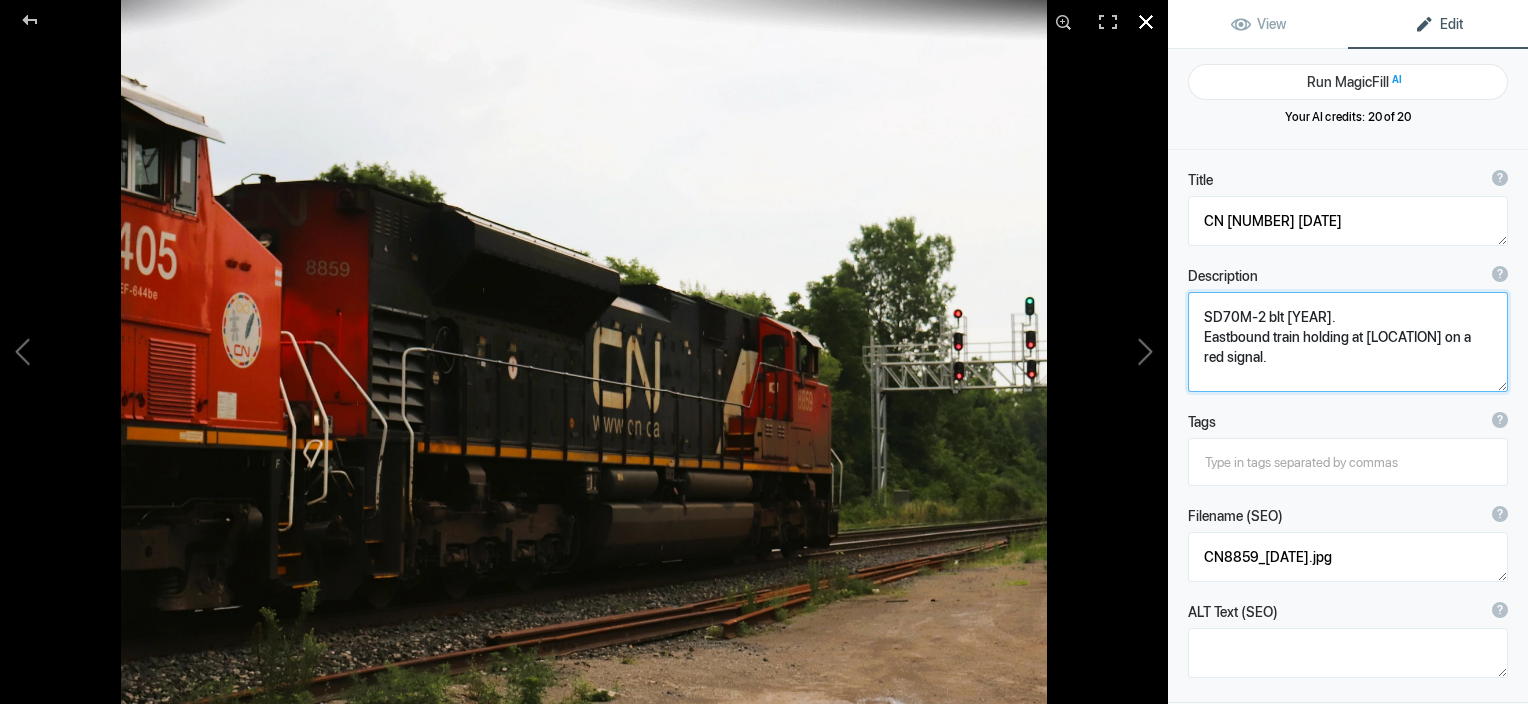 click 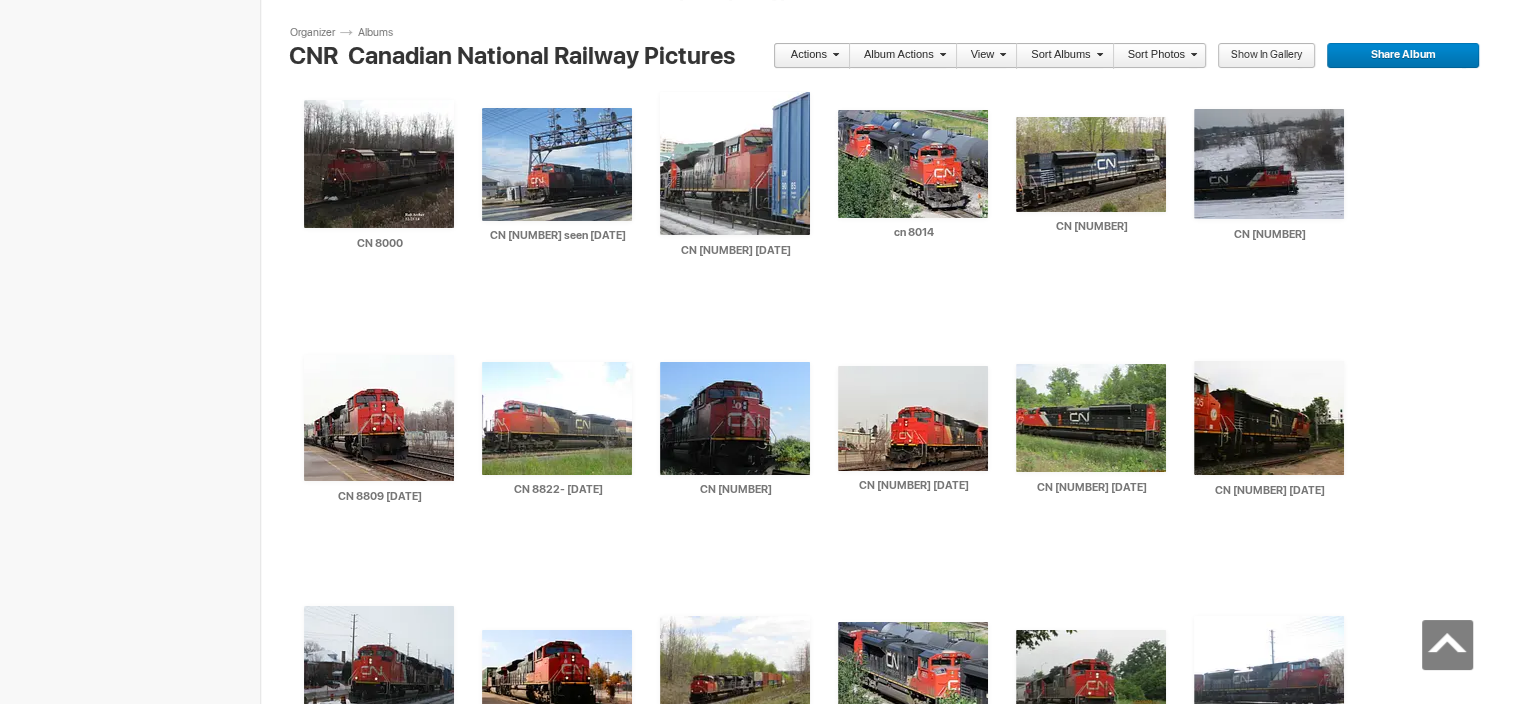 type on "SD70M-2 blt [YEAR].
Eastbound train holding at [LOCATION] on a red signal." 